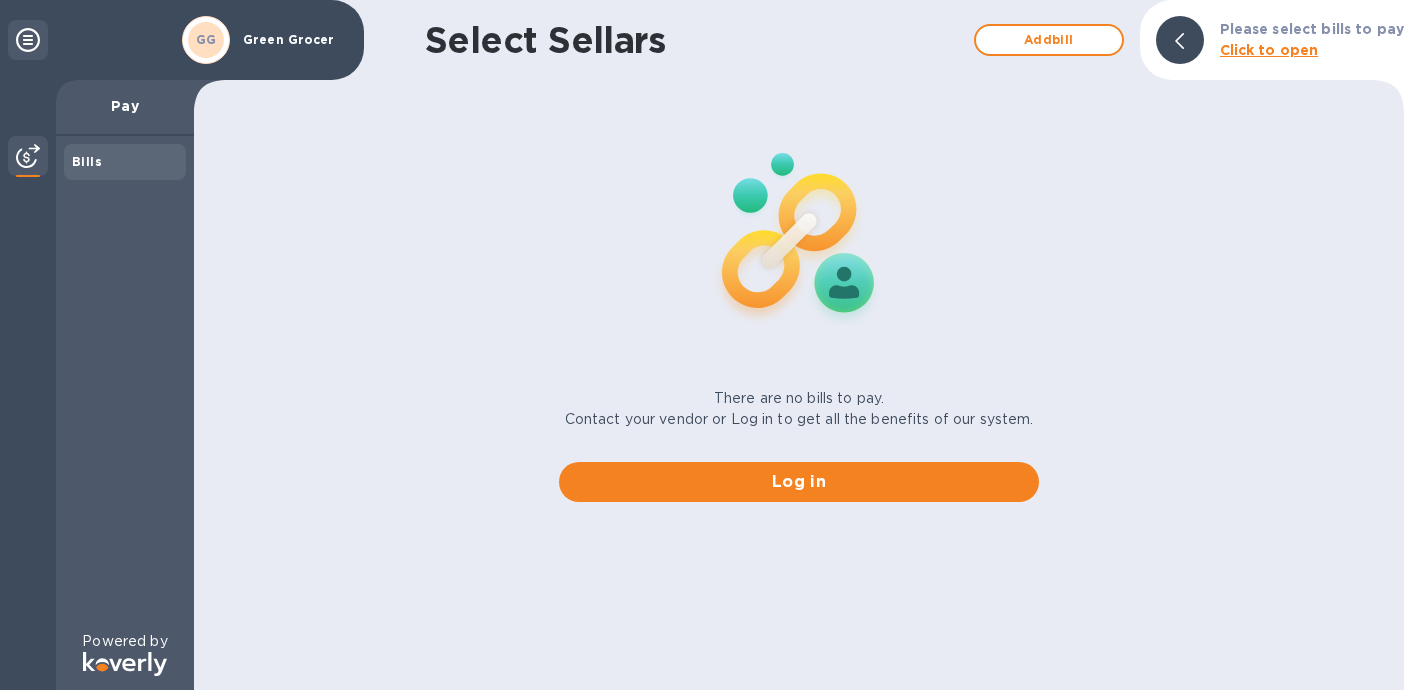 scroll, scrollTop: 0, scrollLeft: 0, axis: both 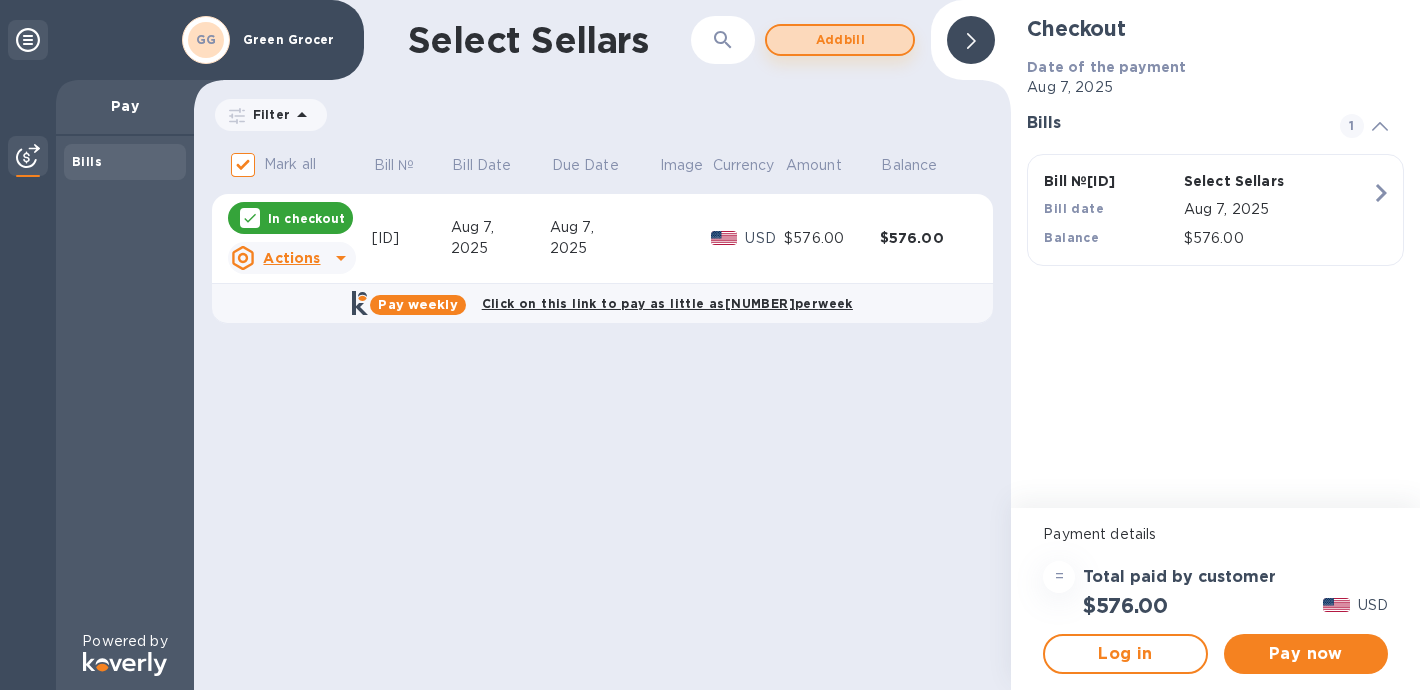 click on "Add   bill" at bounding box center (840, 40) 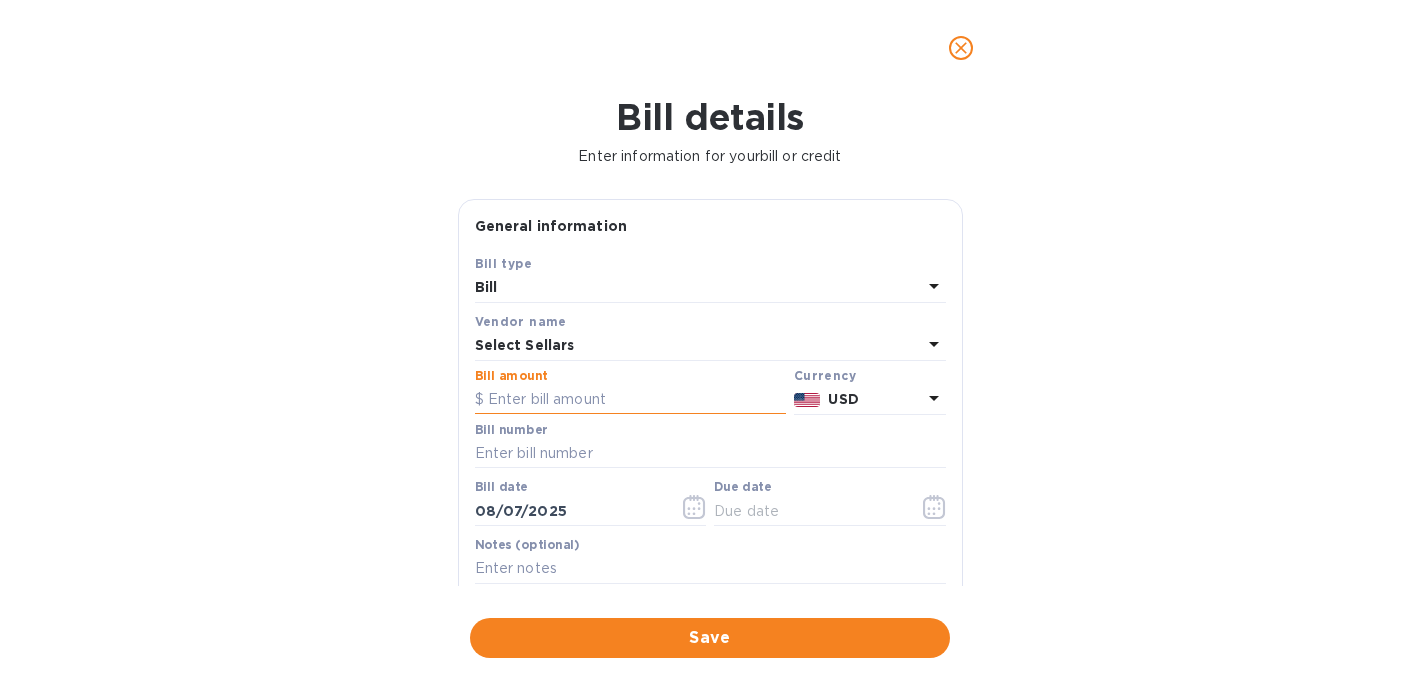 click at bounding box center [630, 400] 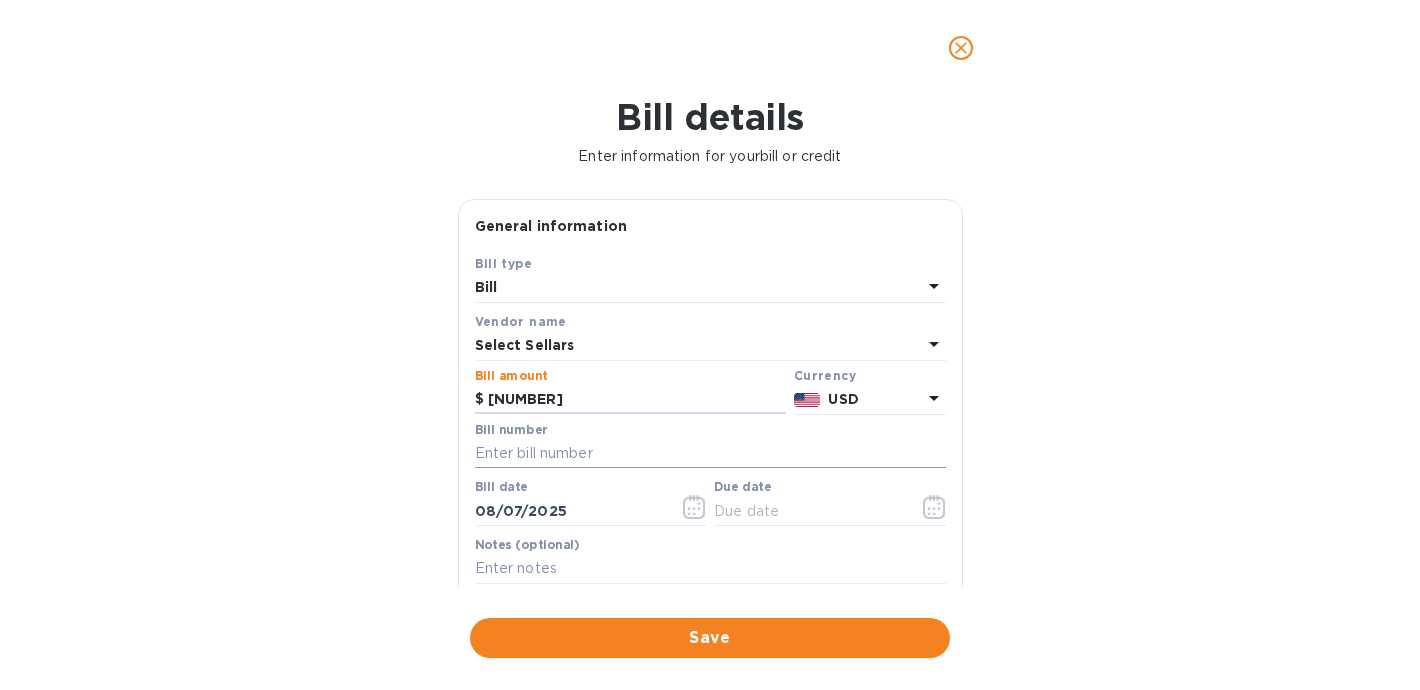 type on "[NUMBER]" 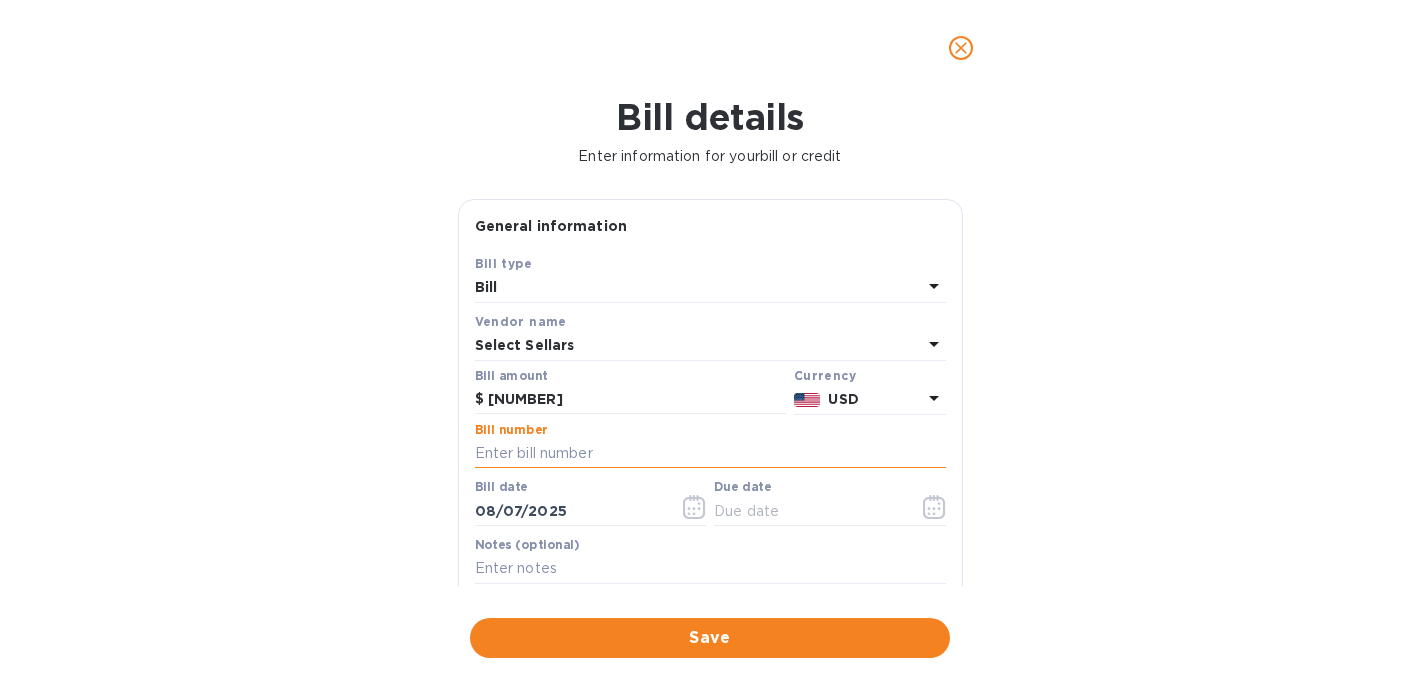 click at bounding box center (710, 454) 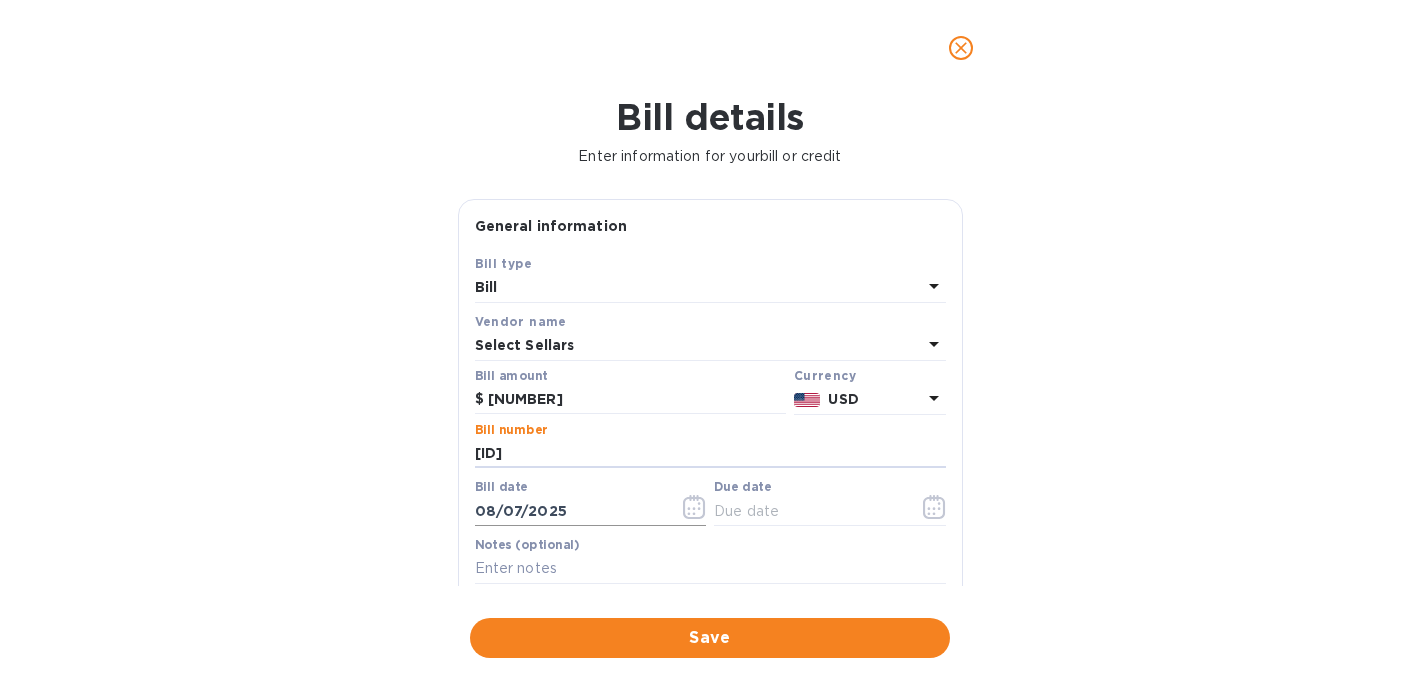 type on "[ID]" 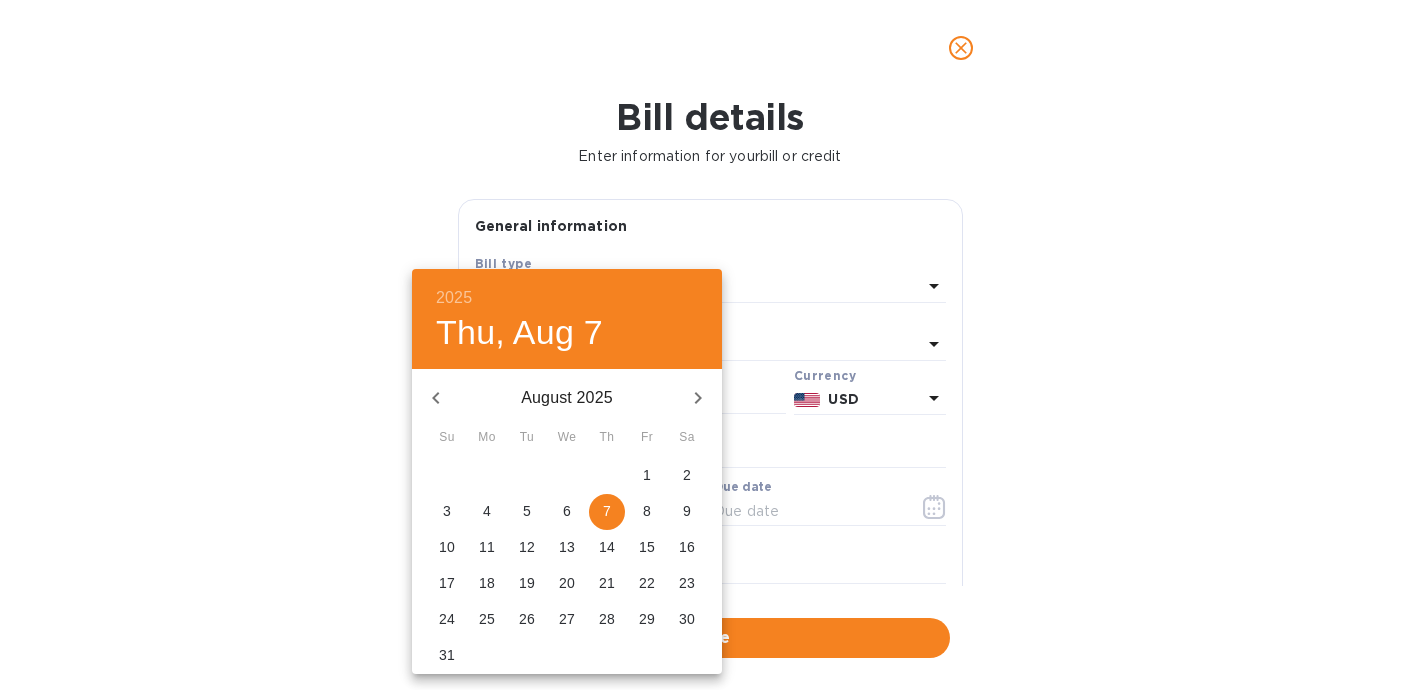 click 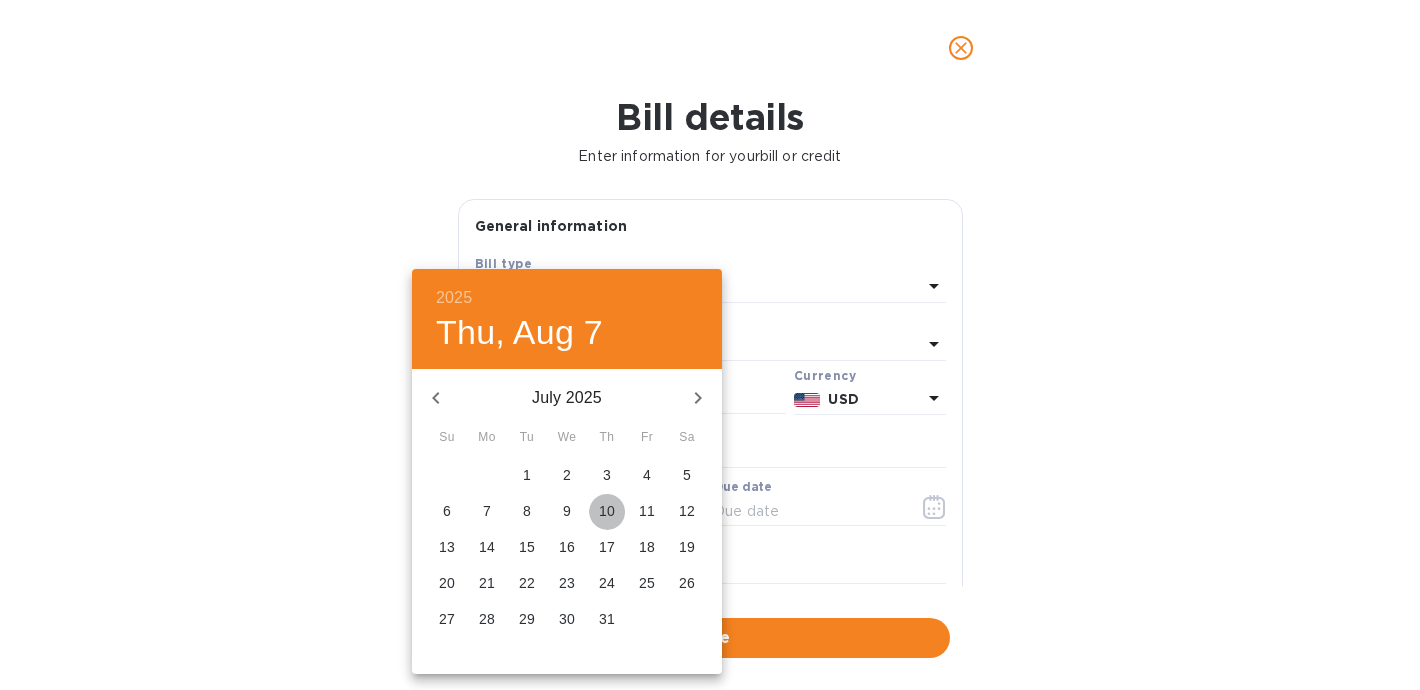 click on "10" at bounding box center [607, 511] 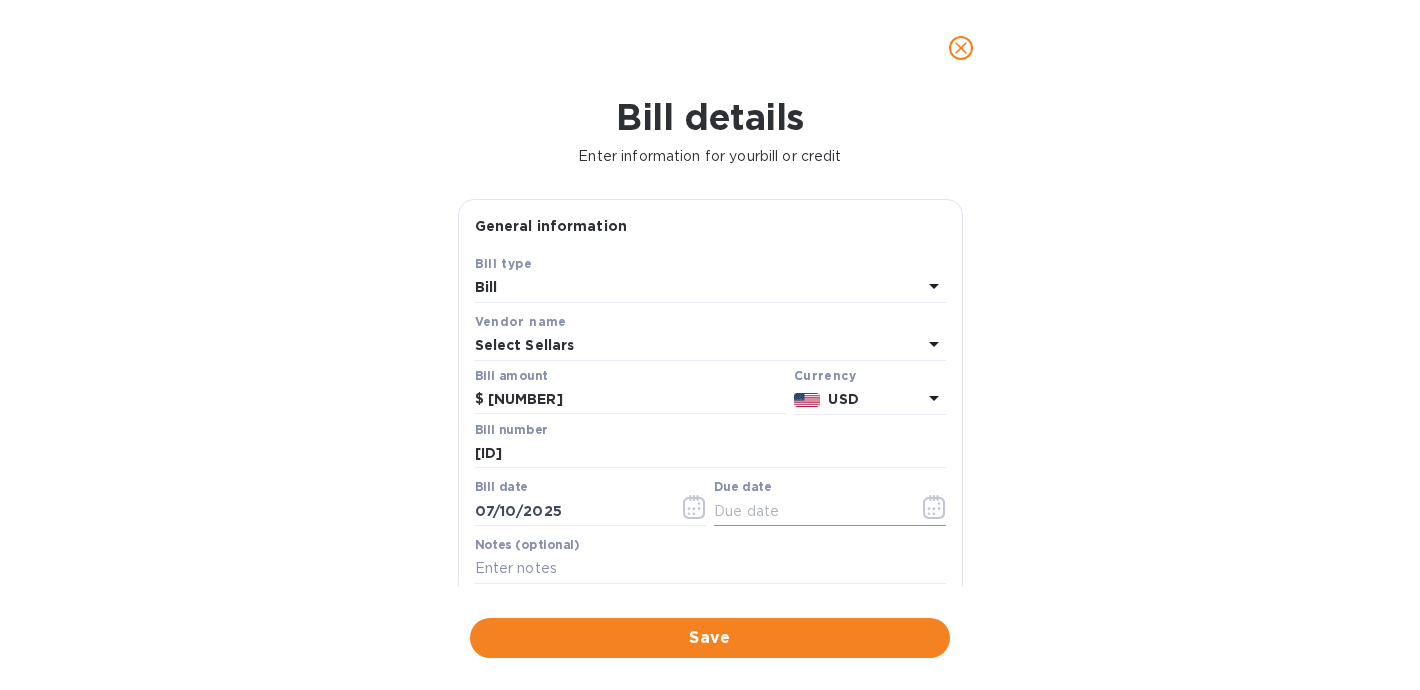 click at bounding box center (808, 511) 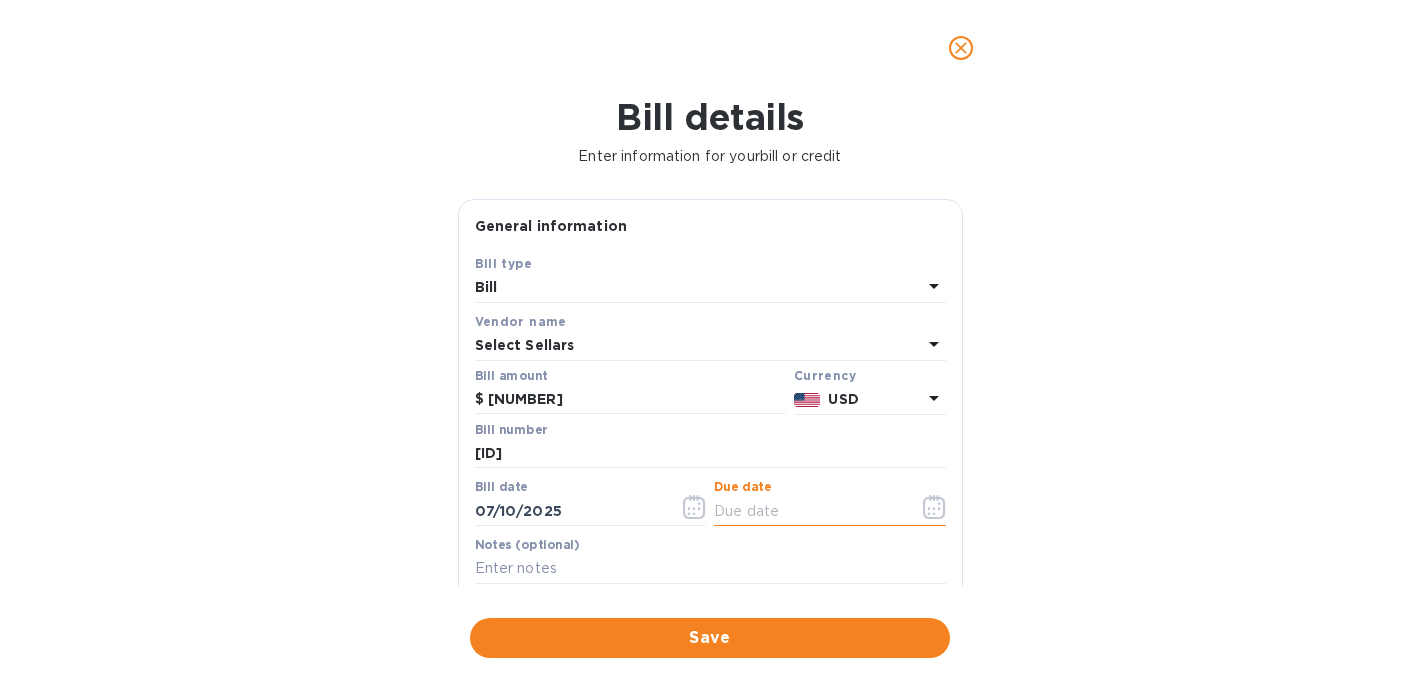 click 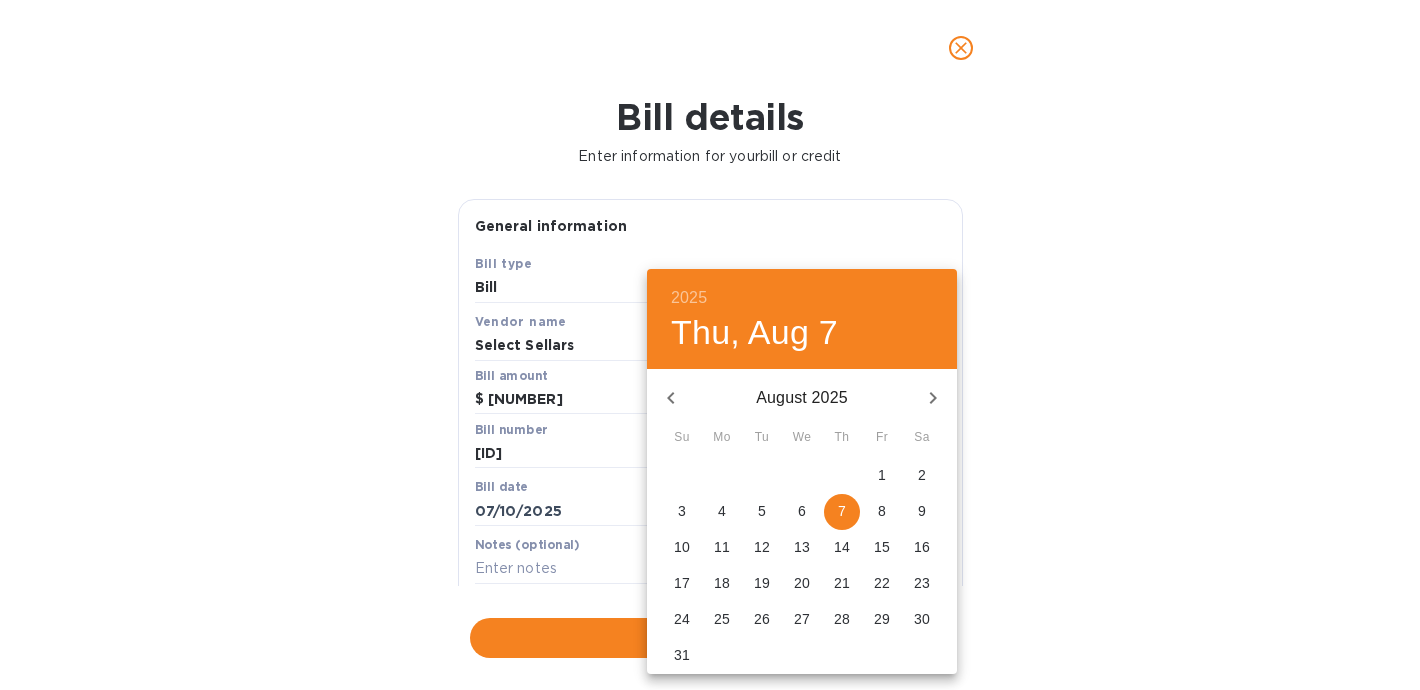 click on "9" at bounding box center [922, 511] 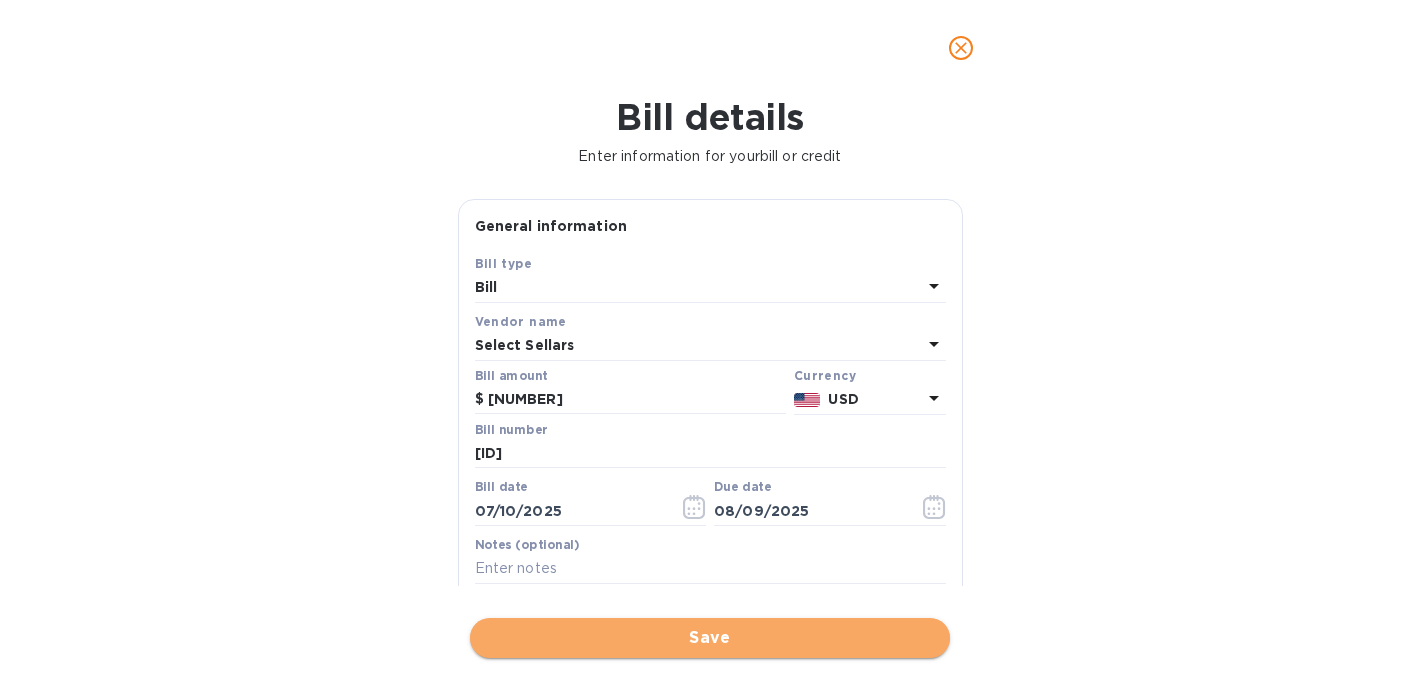 click on "Save" at bounding box center (710, 638) 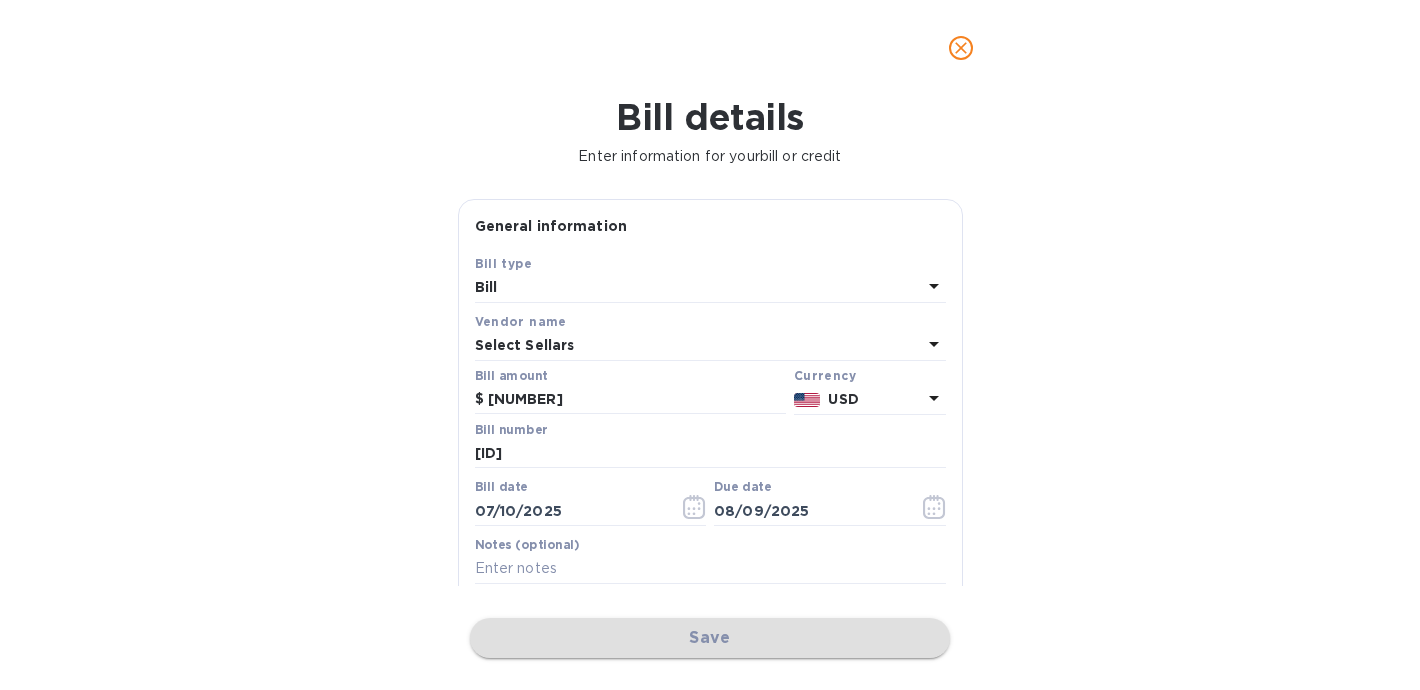 checkbox on "false" 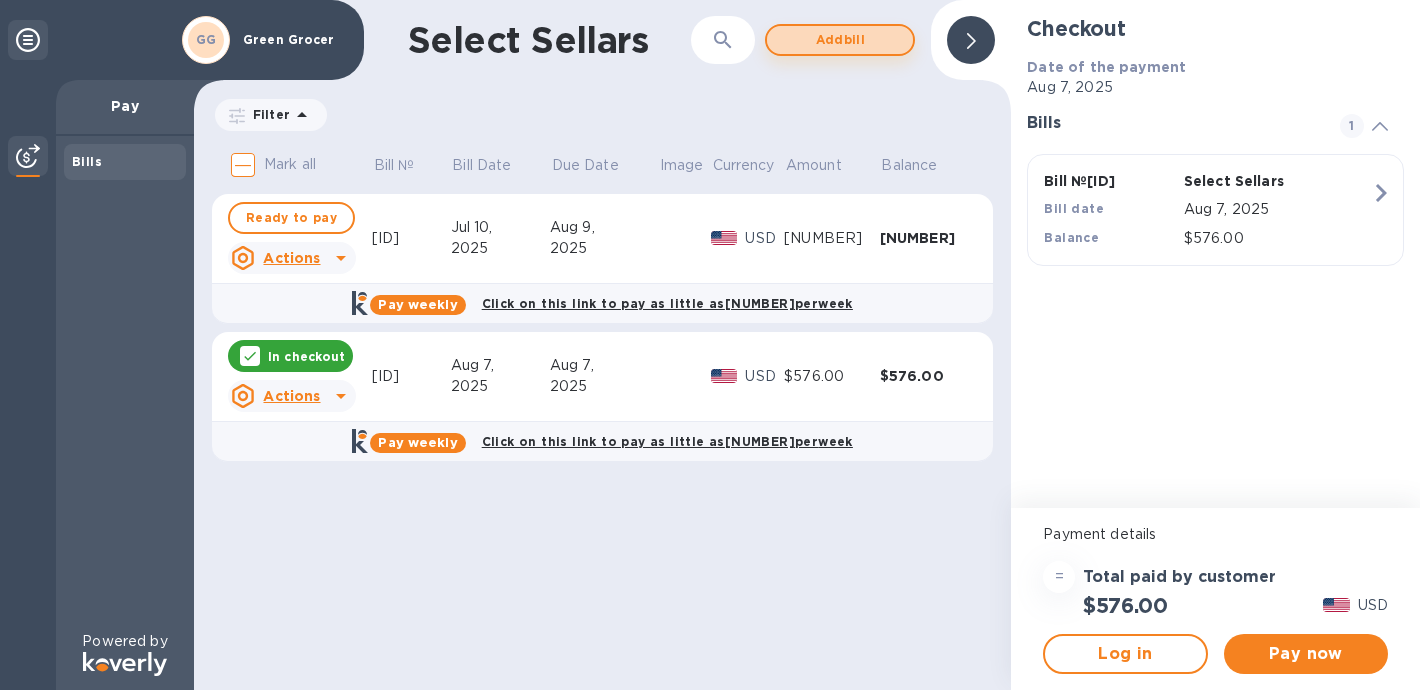 click on "Add   bill" at bounding box center [840, 40] 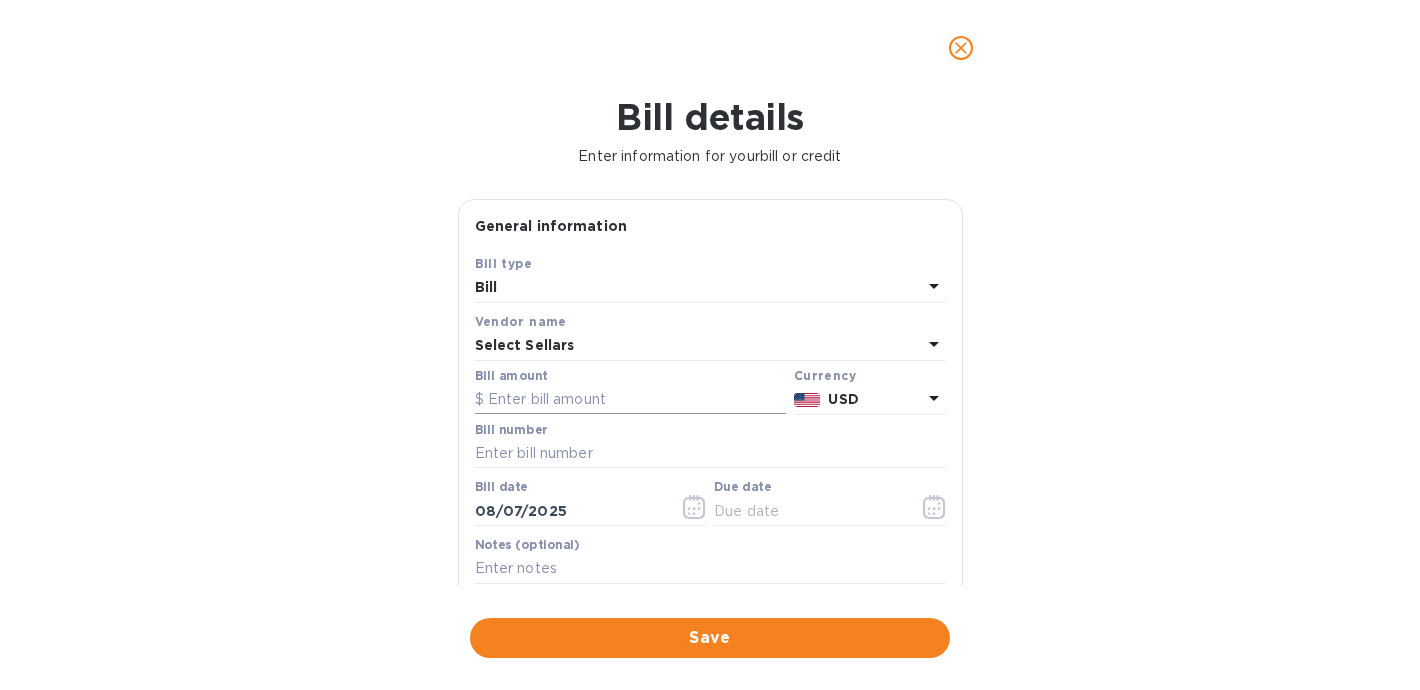 click at bounding box center [630, 400] 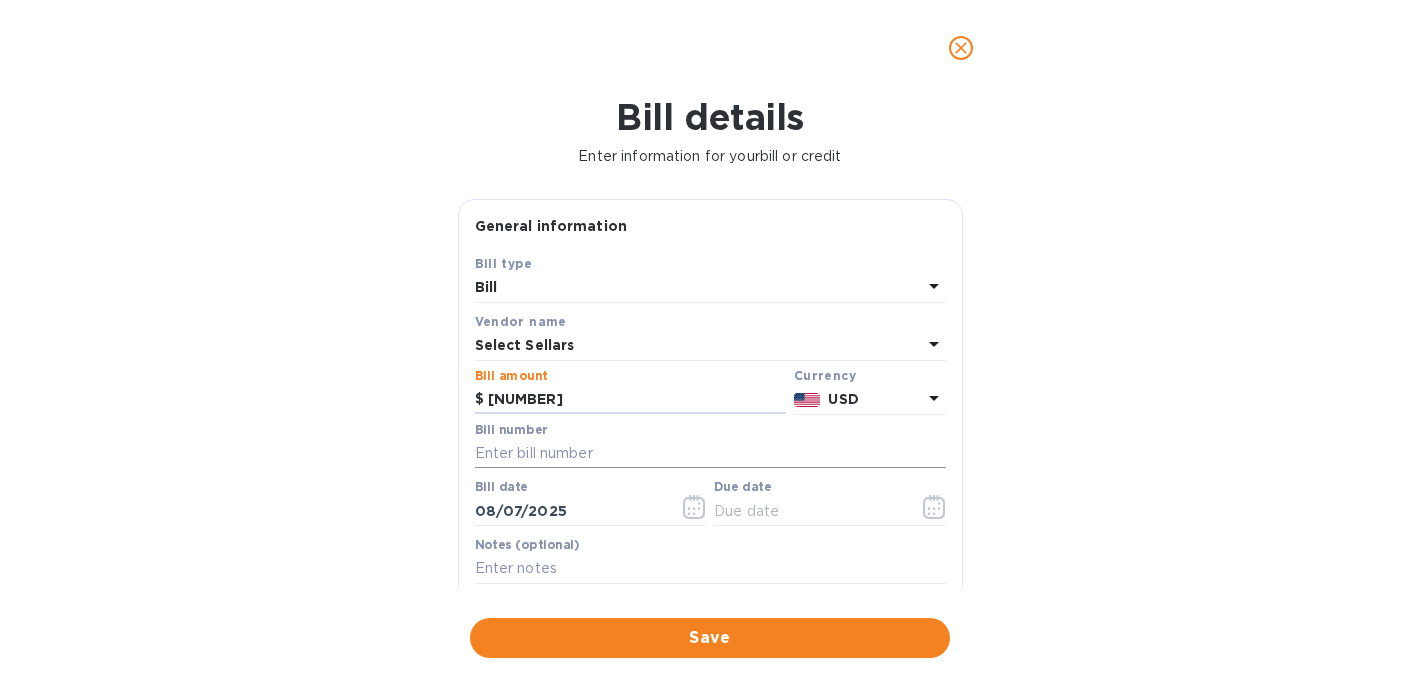 type on "[NUMBER]" 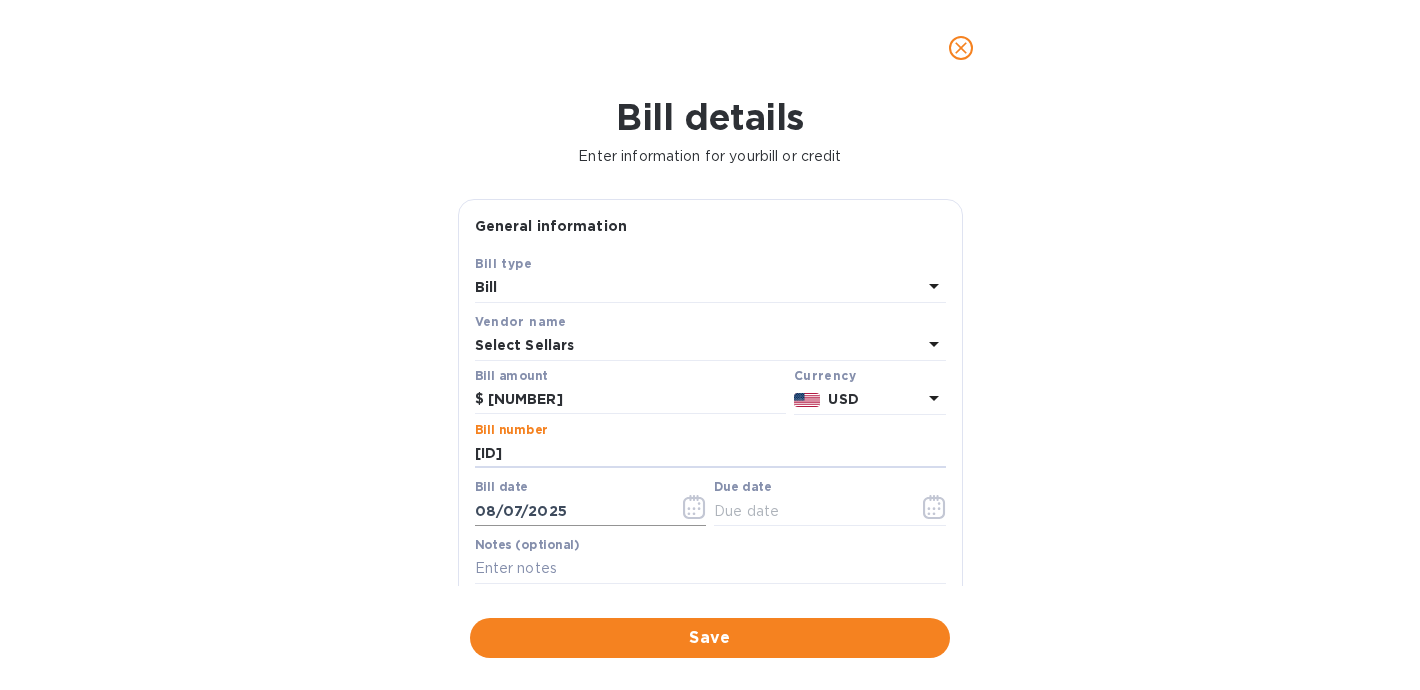 type on "[ID]" 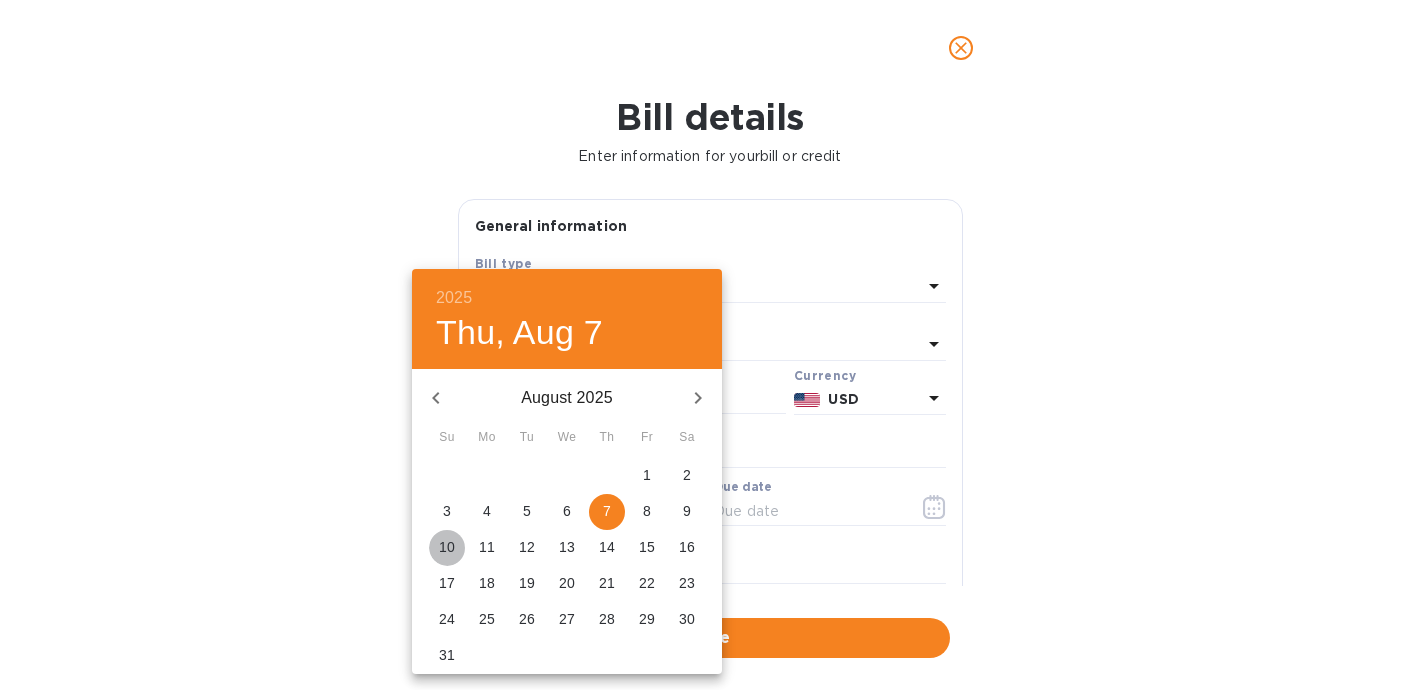 click on "10" at bounding box center [447, 547] 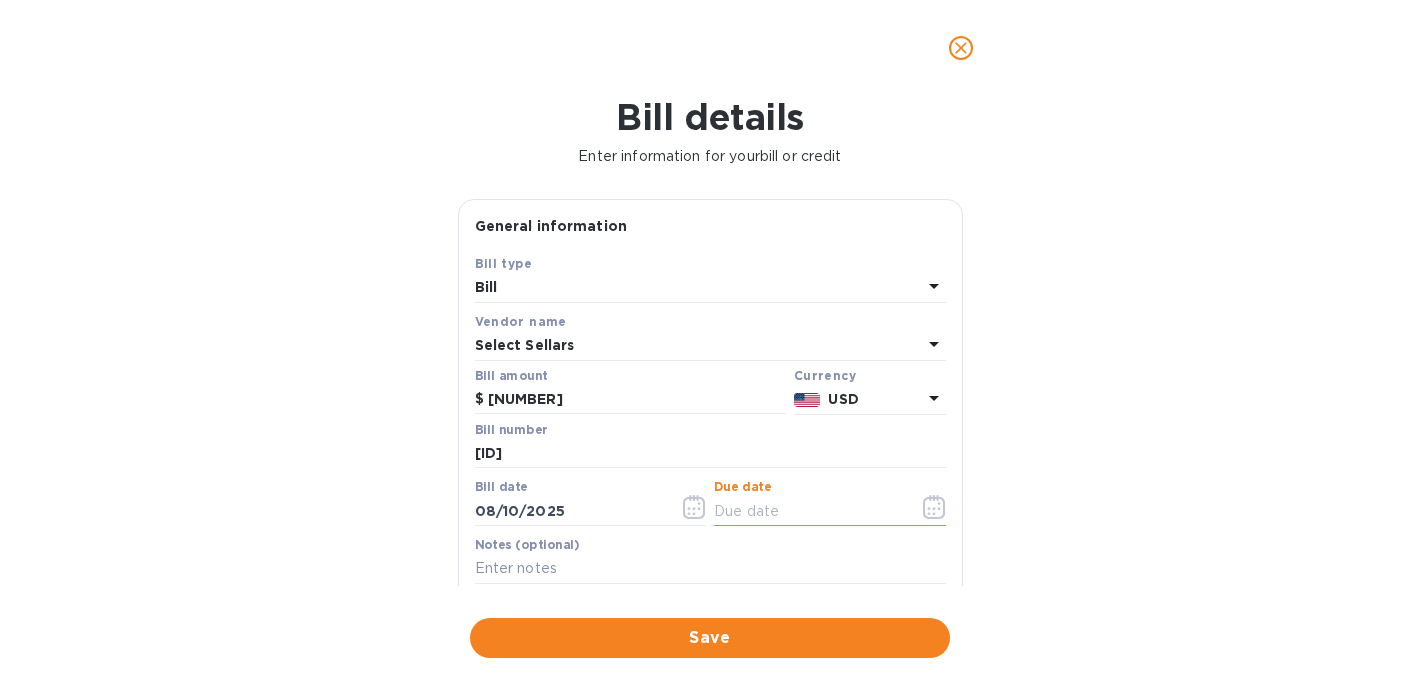 click at bounding box center (808, 511) 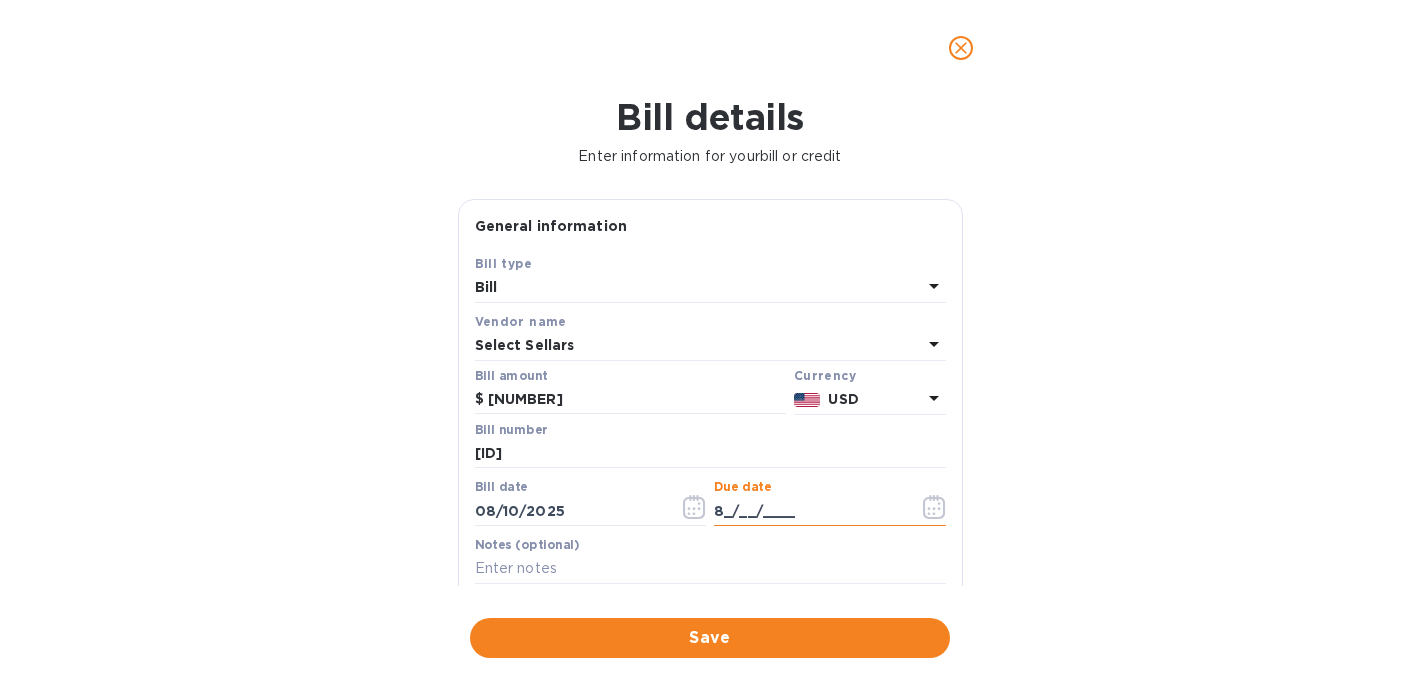 click 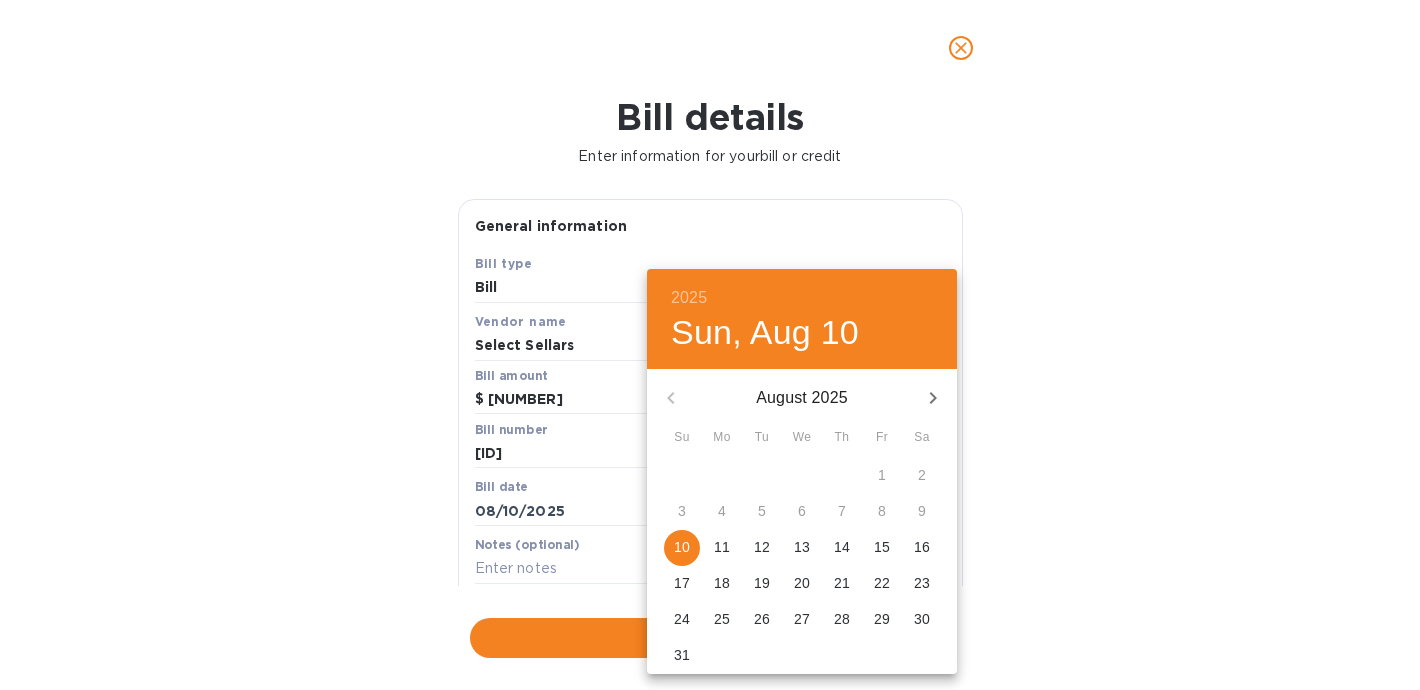 click on "9" at bounding box center (922, 512) 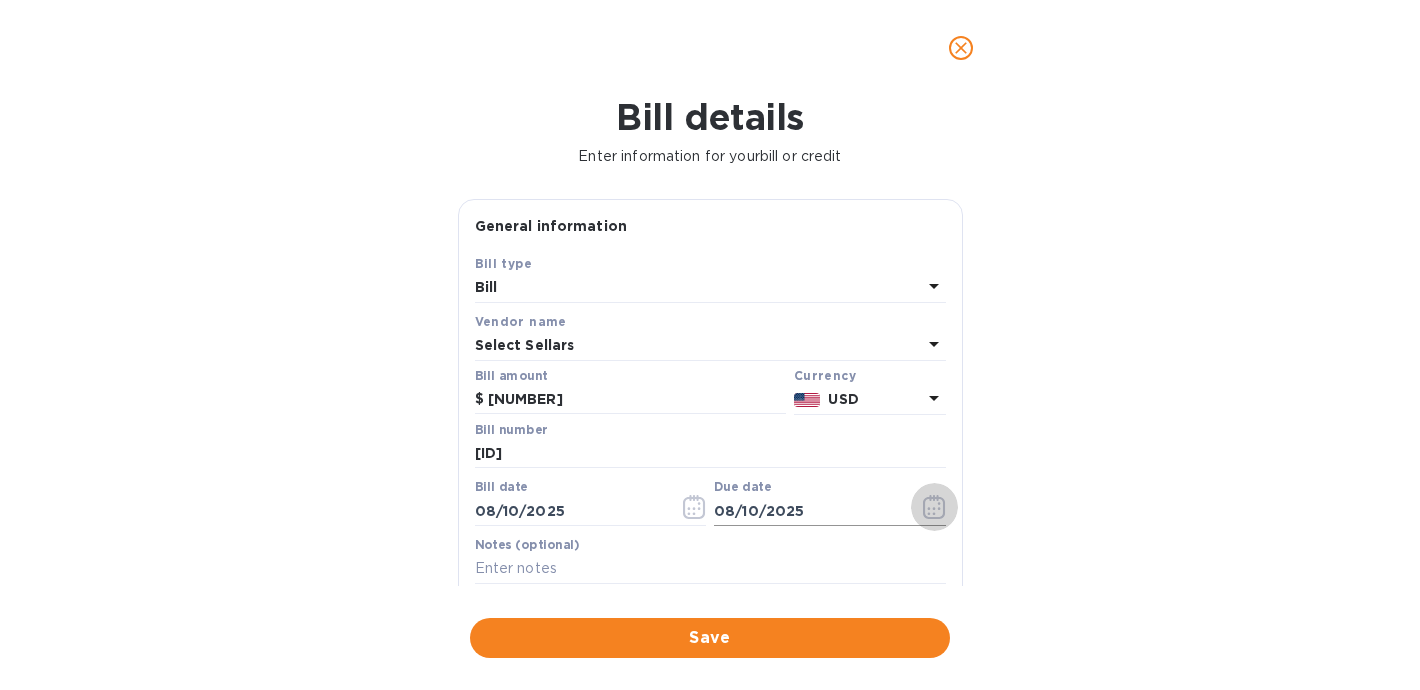 click 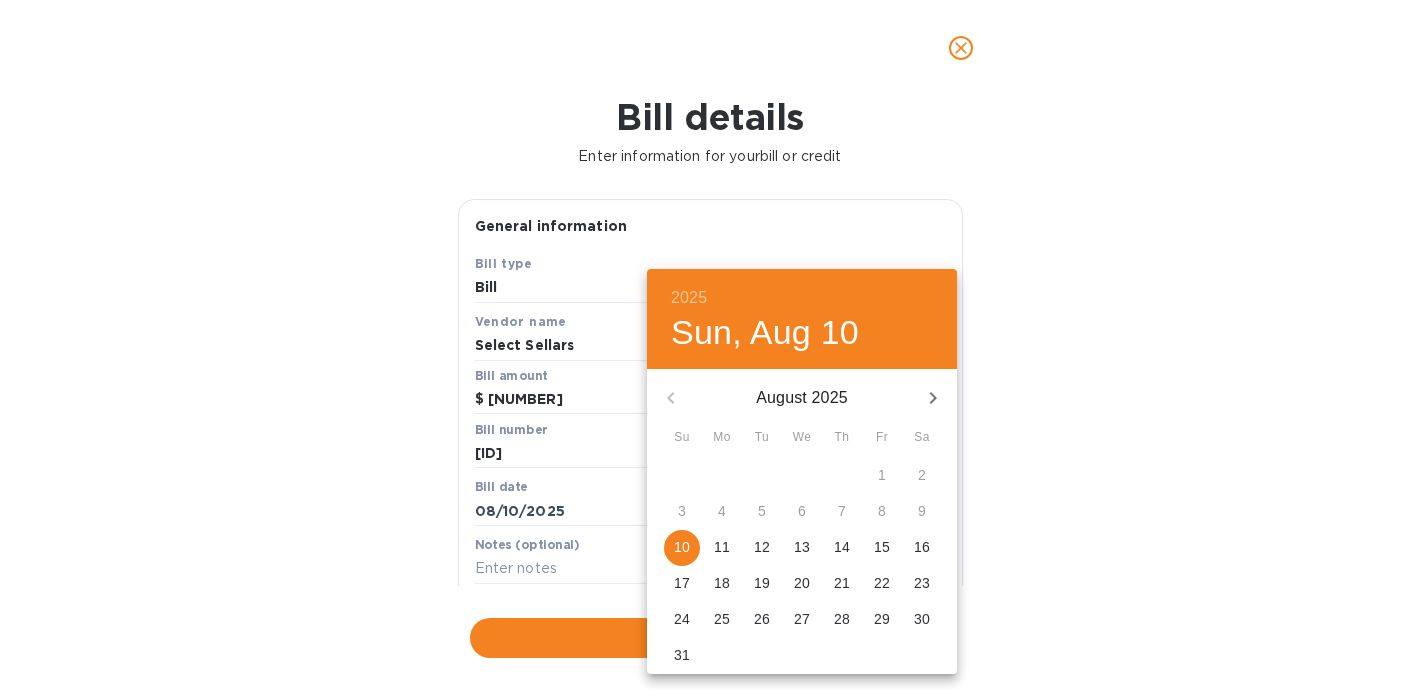 click on "9" at bounding box center (922, 512) 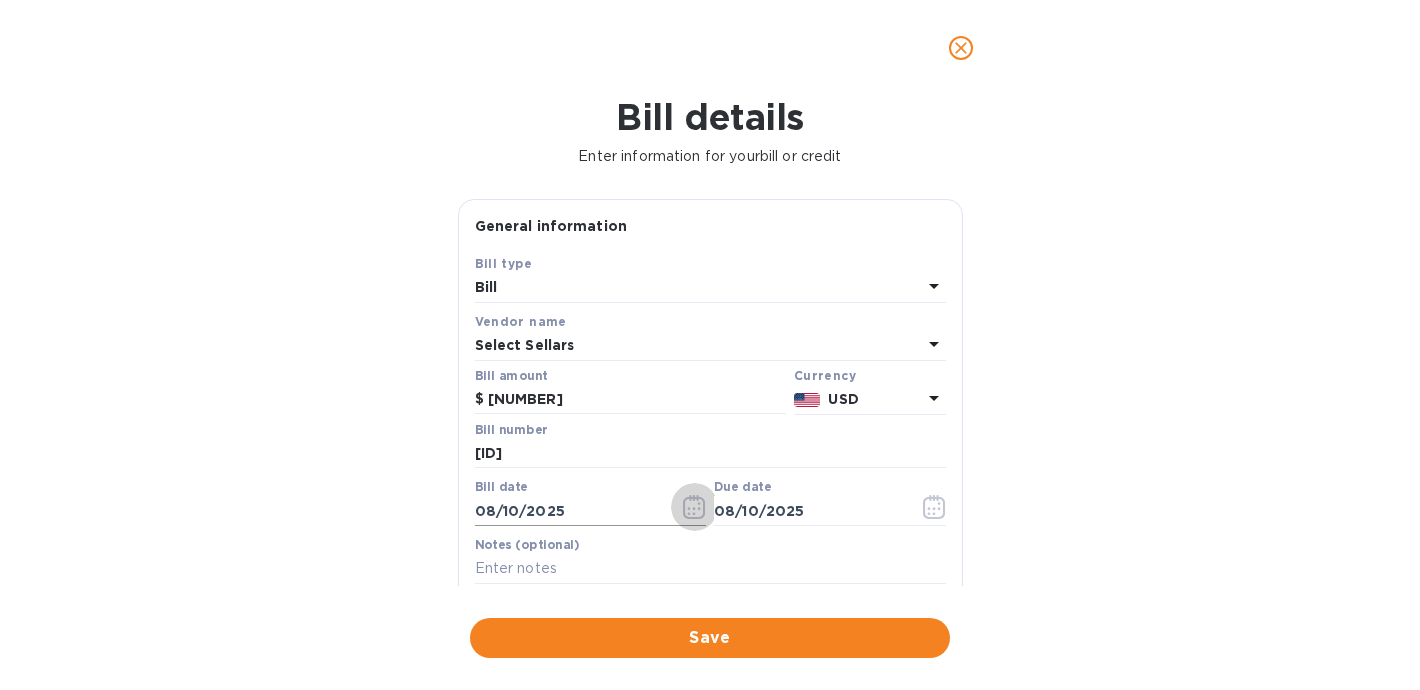click 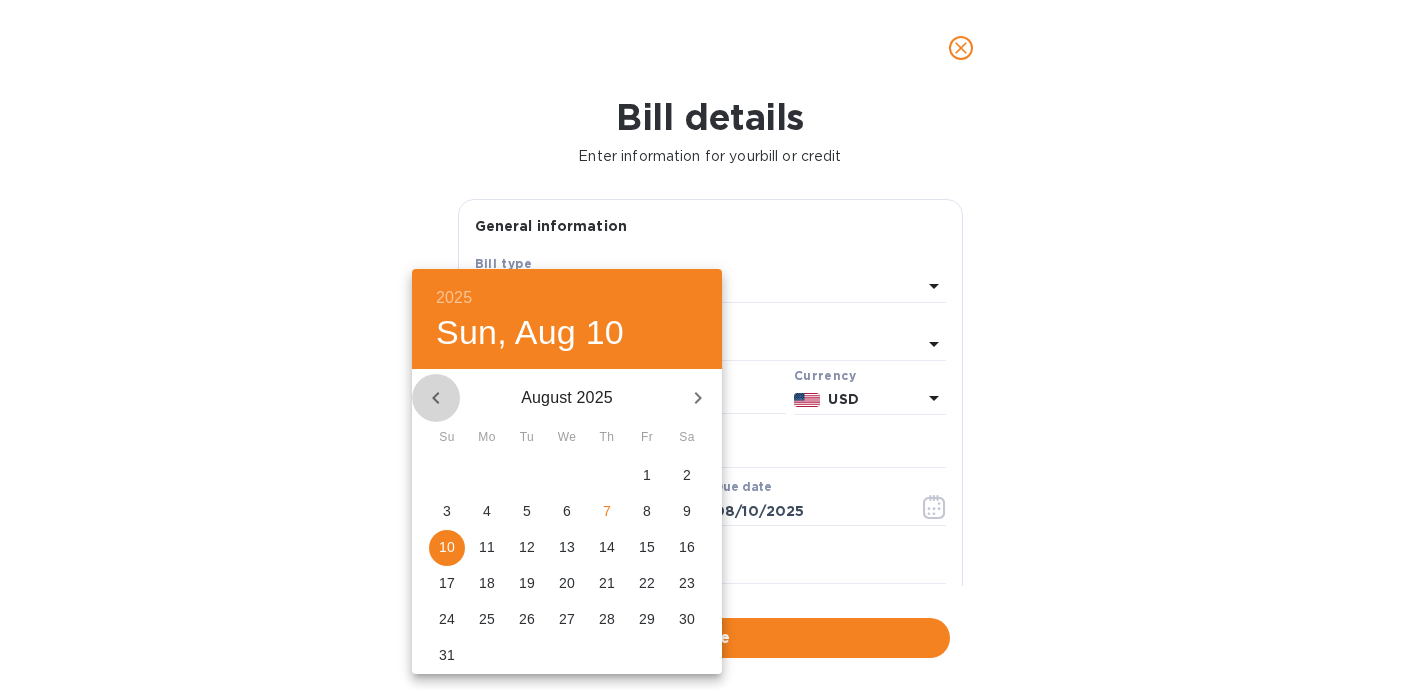 click 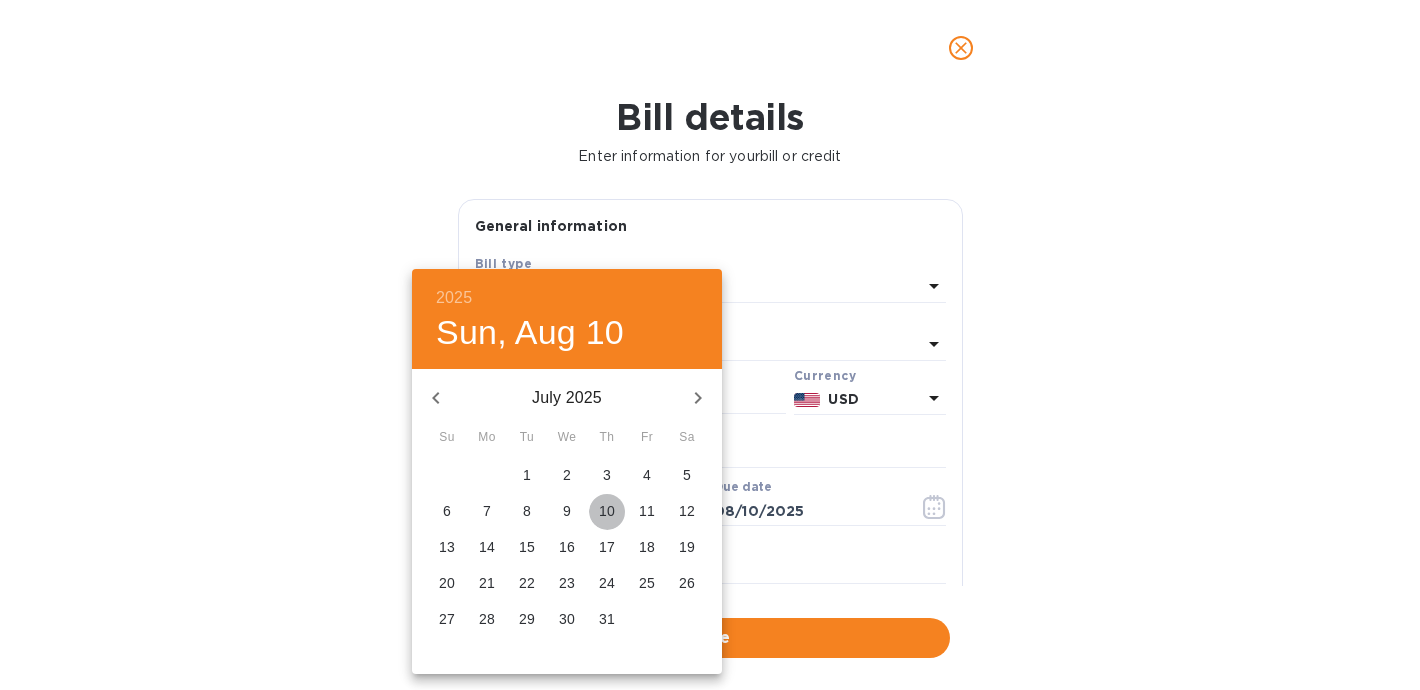 click on "10" at bounding box center (607, 511) 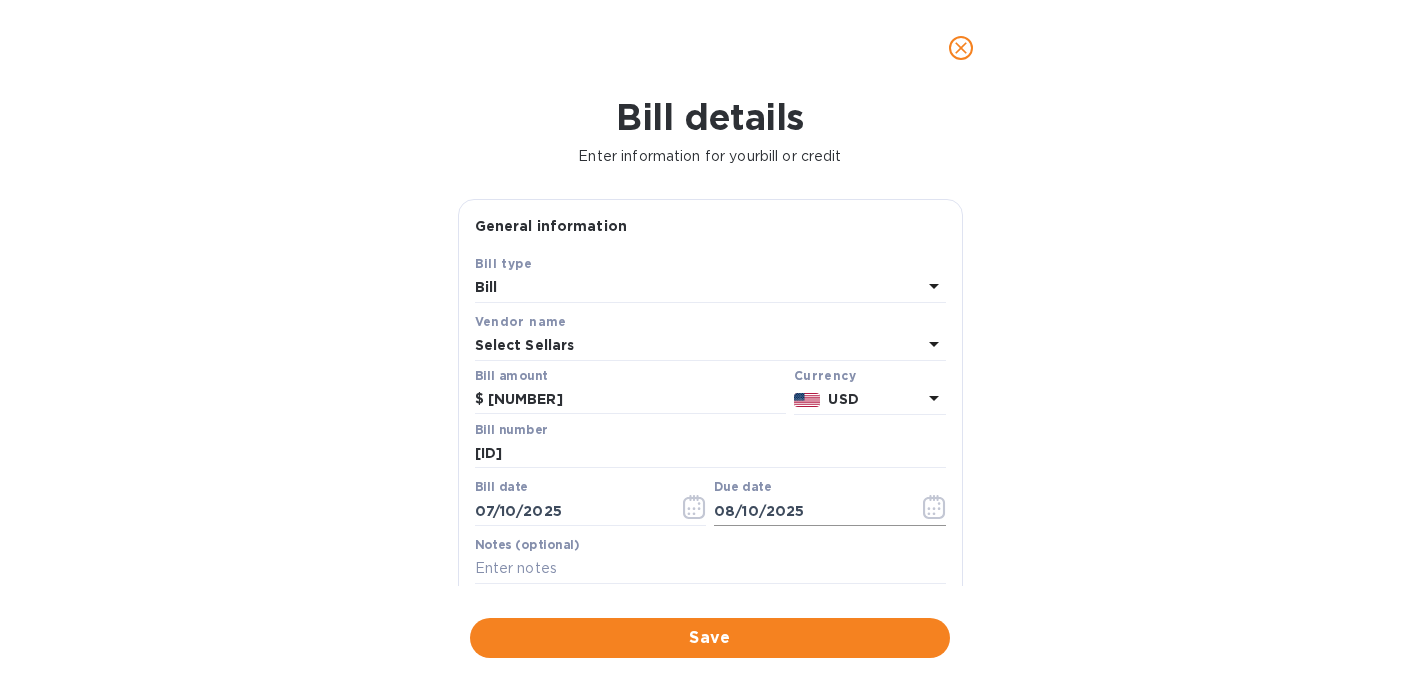 click 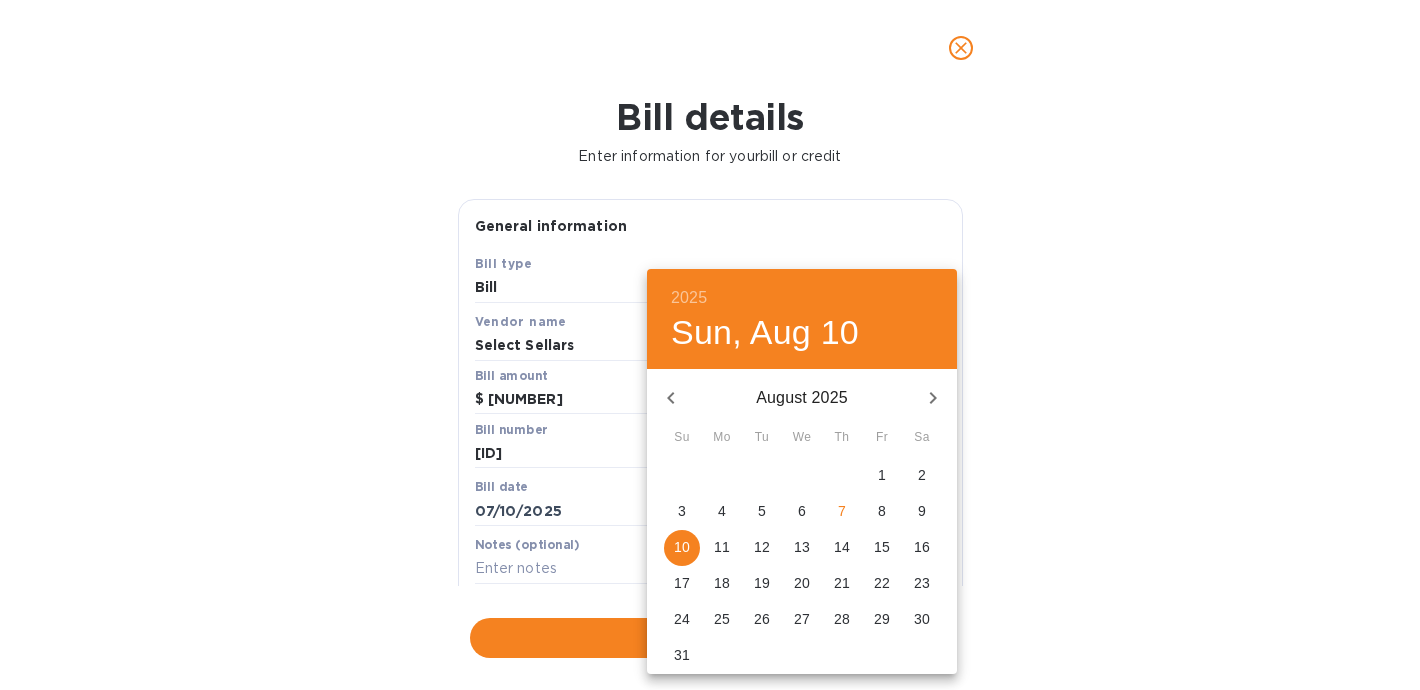 click on "9" at bounding box center [922, 511] 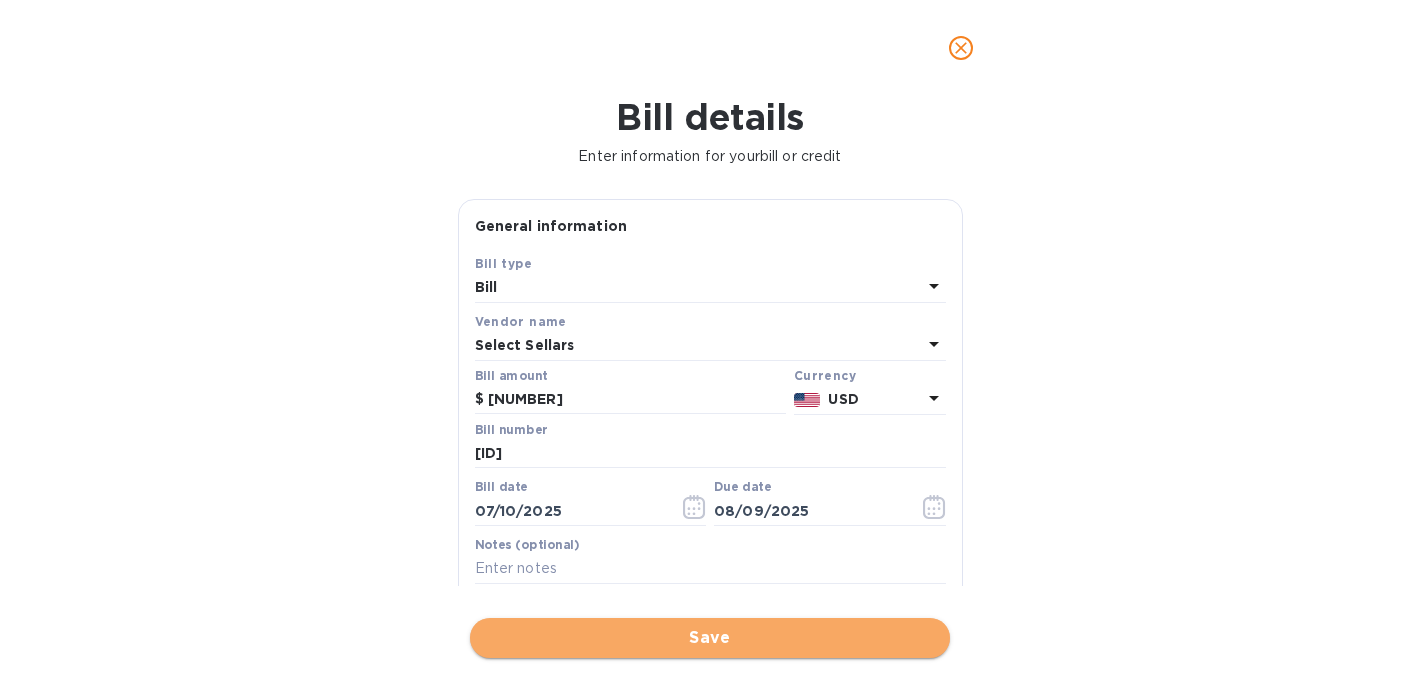 click on "Save" at bounding box center (710, 638) 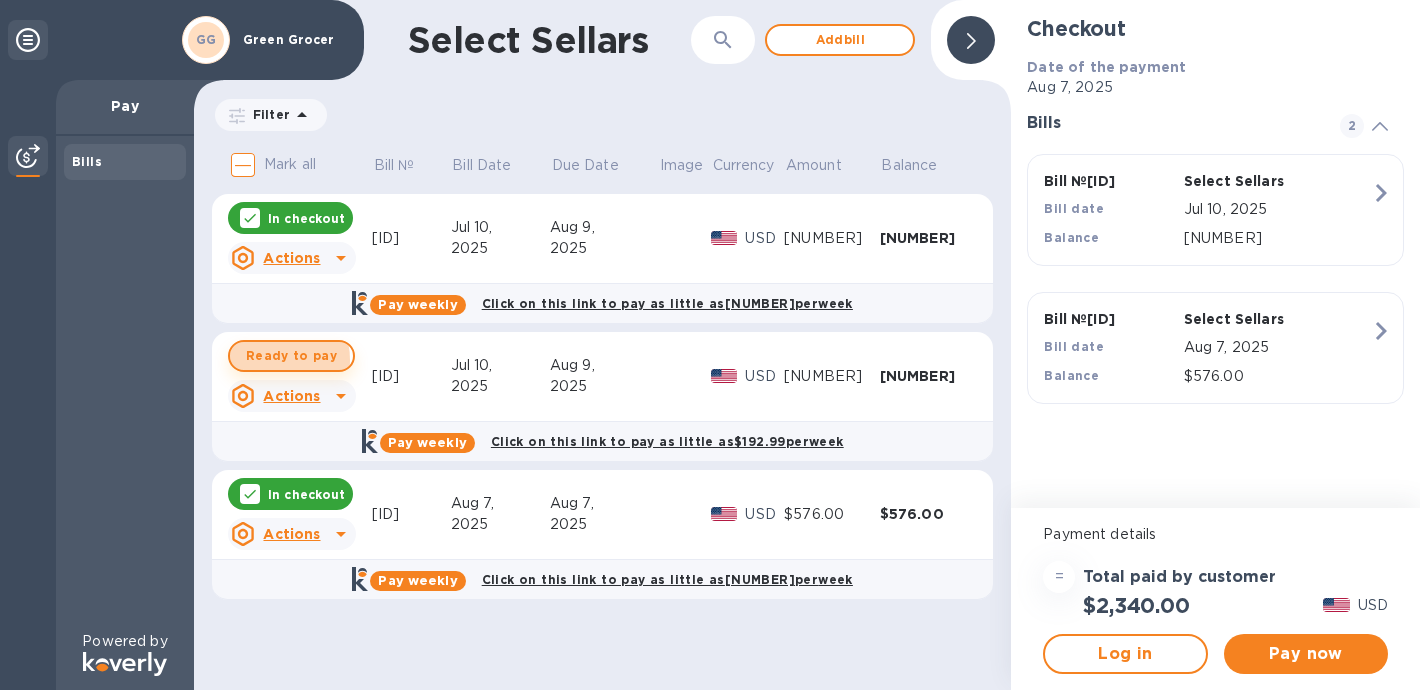 click on "Ready to pay" at bounding box center [291, 356] 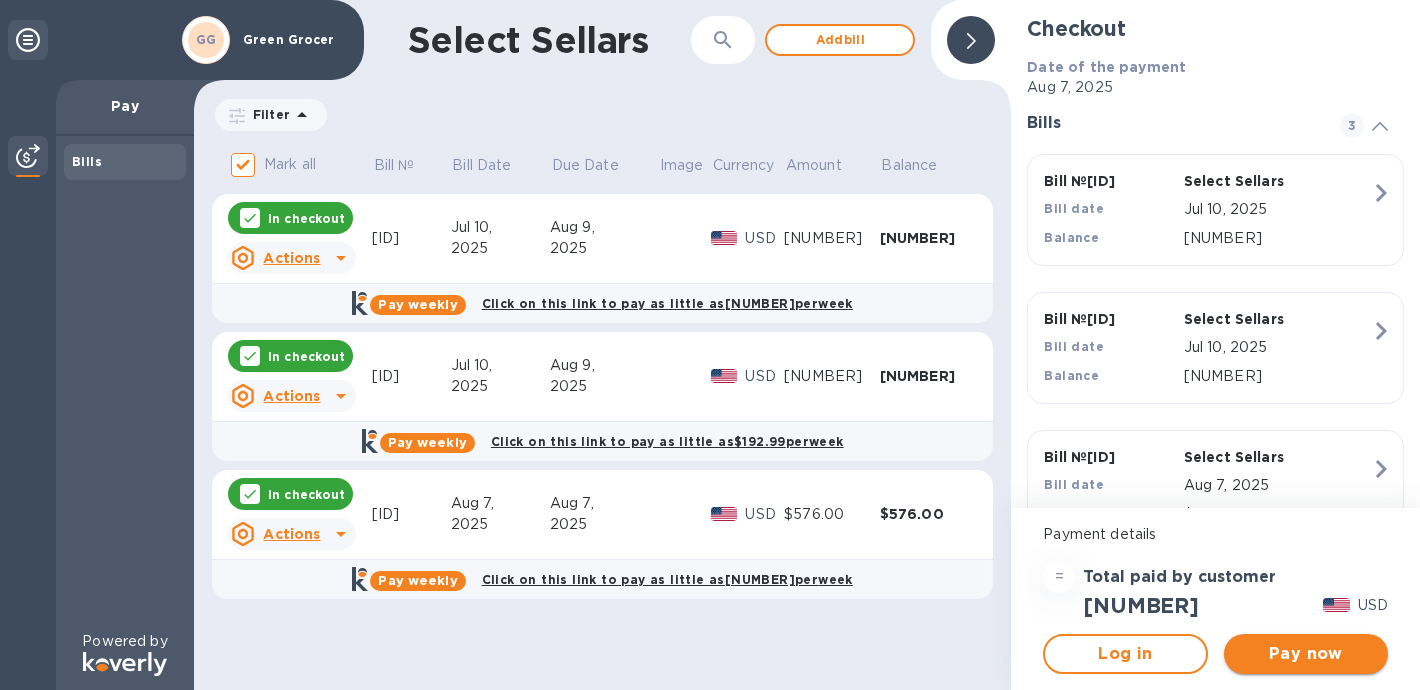 click on "Pay now" at bounding box center (1306, 654) 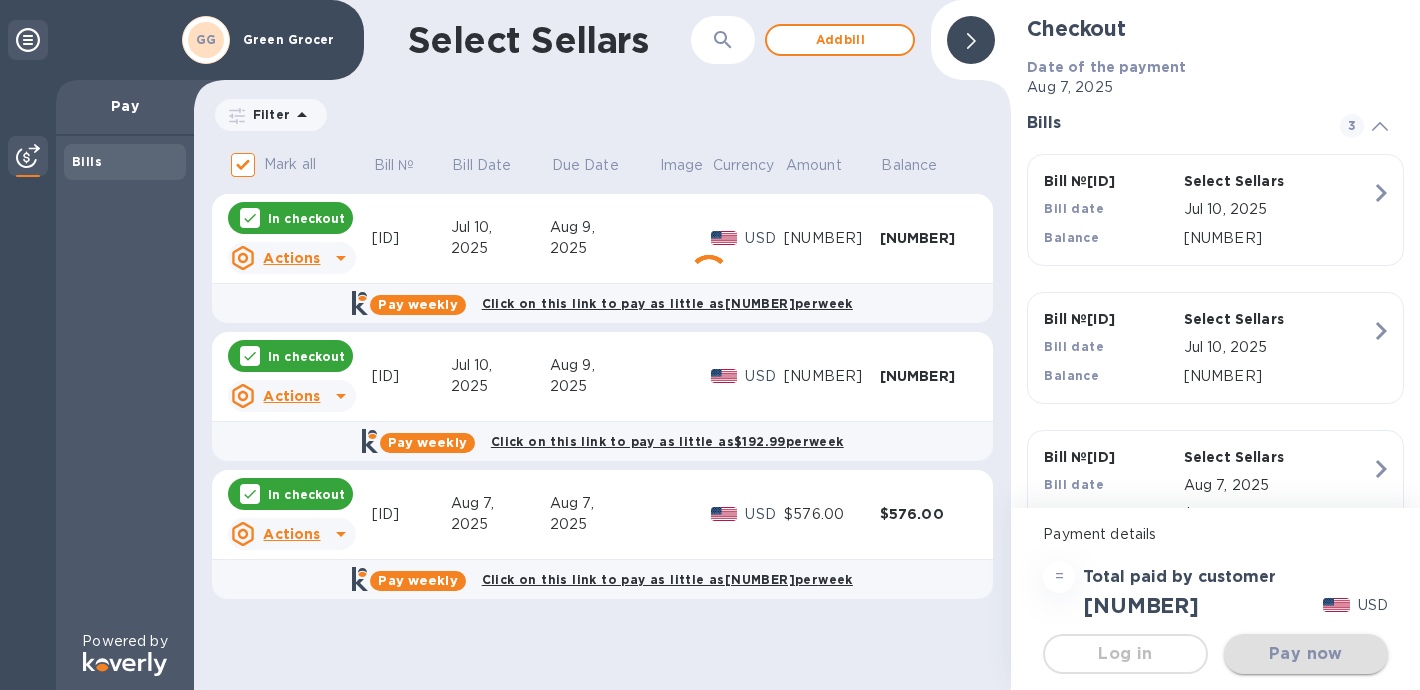 scroll, scrollTop: 0, scrollLeft: 0, axis: both 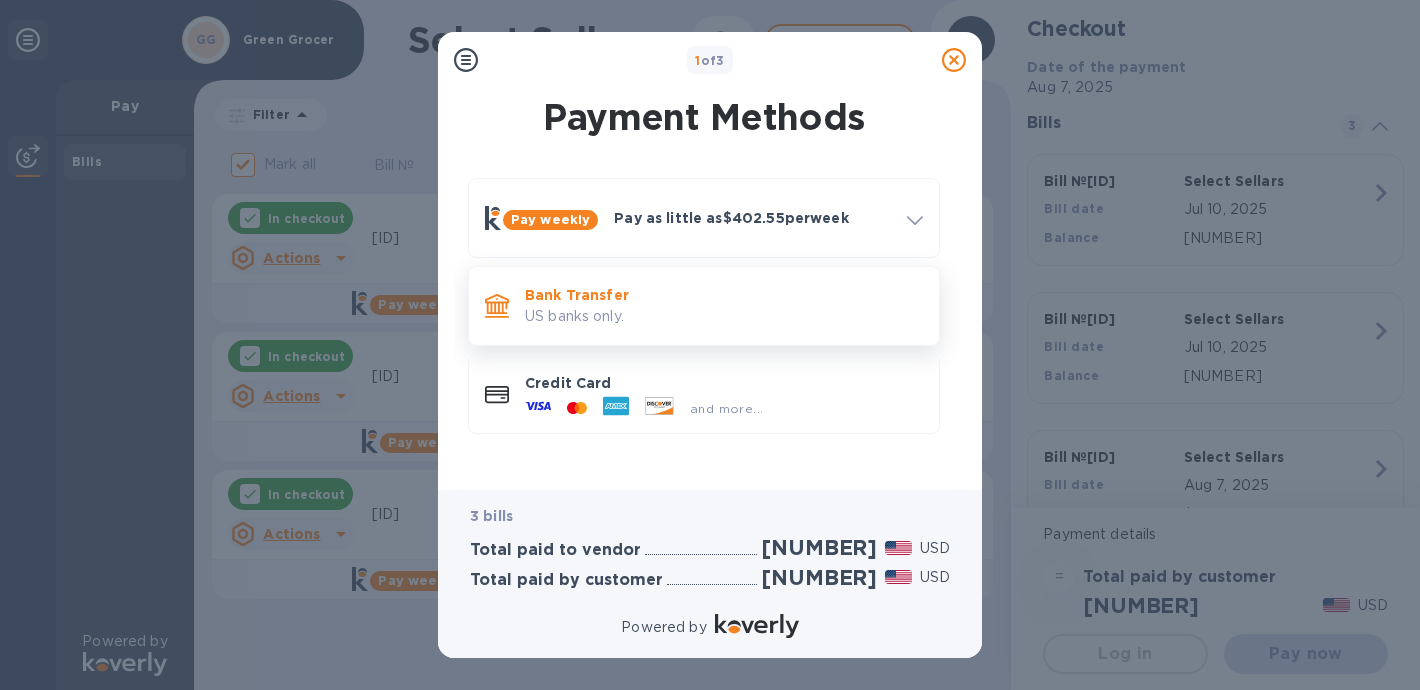 click on "Bank Transfer" at bounding box center (724, 295) 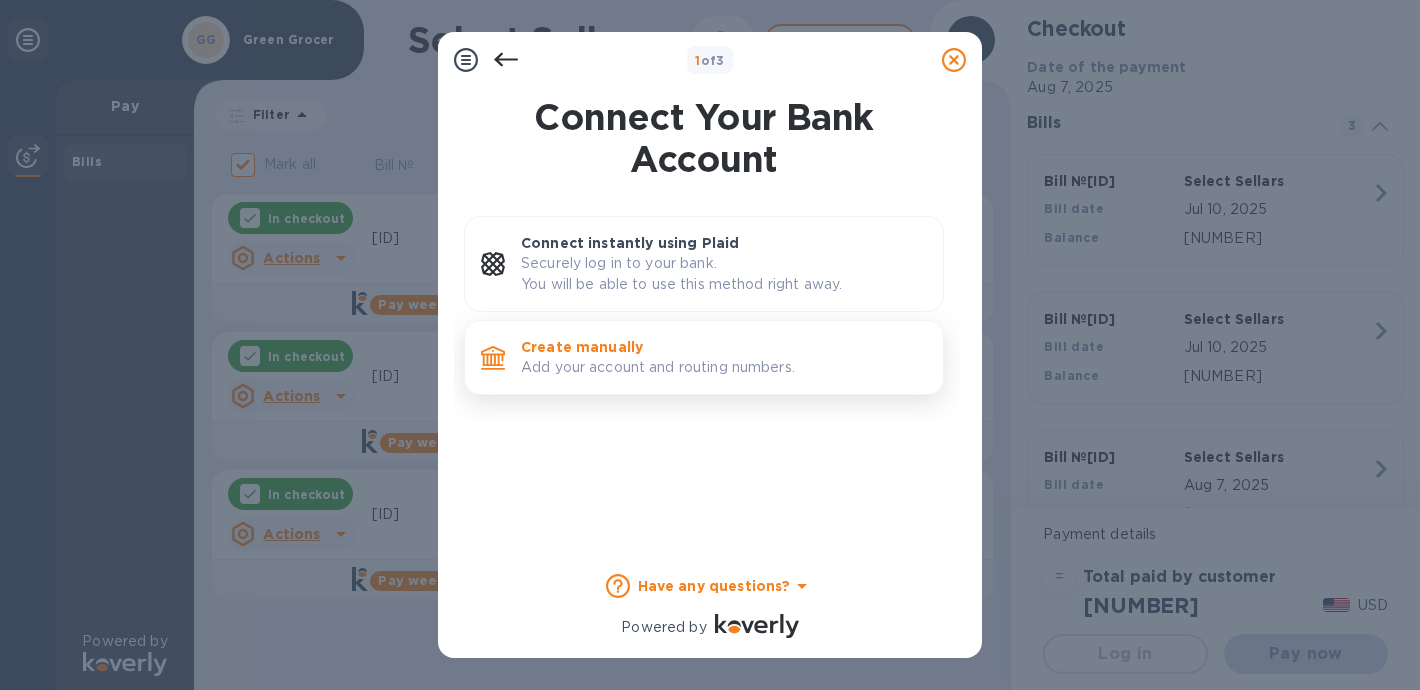 click on "Create manually" at bounding box center [724, 347] 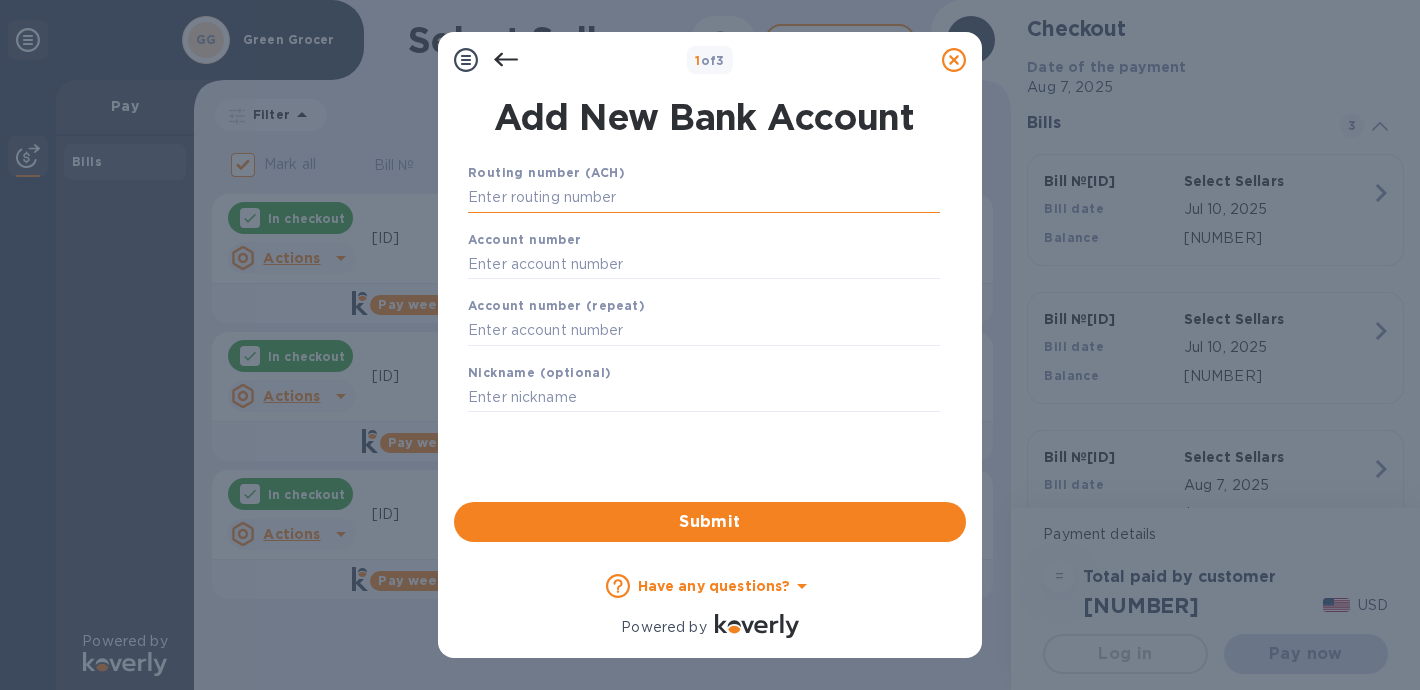 click at bounding box center [704, 198] 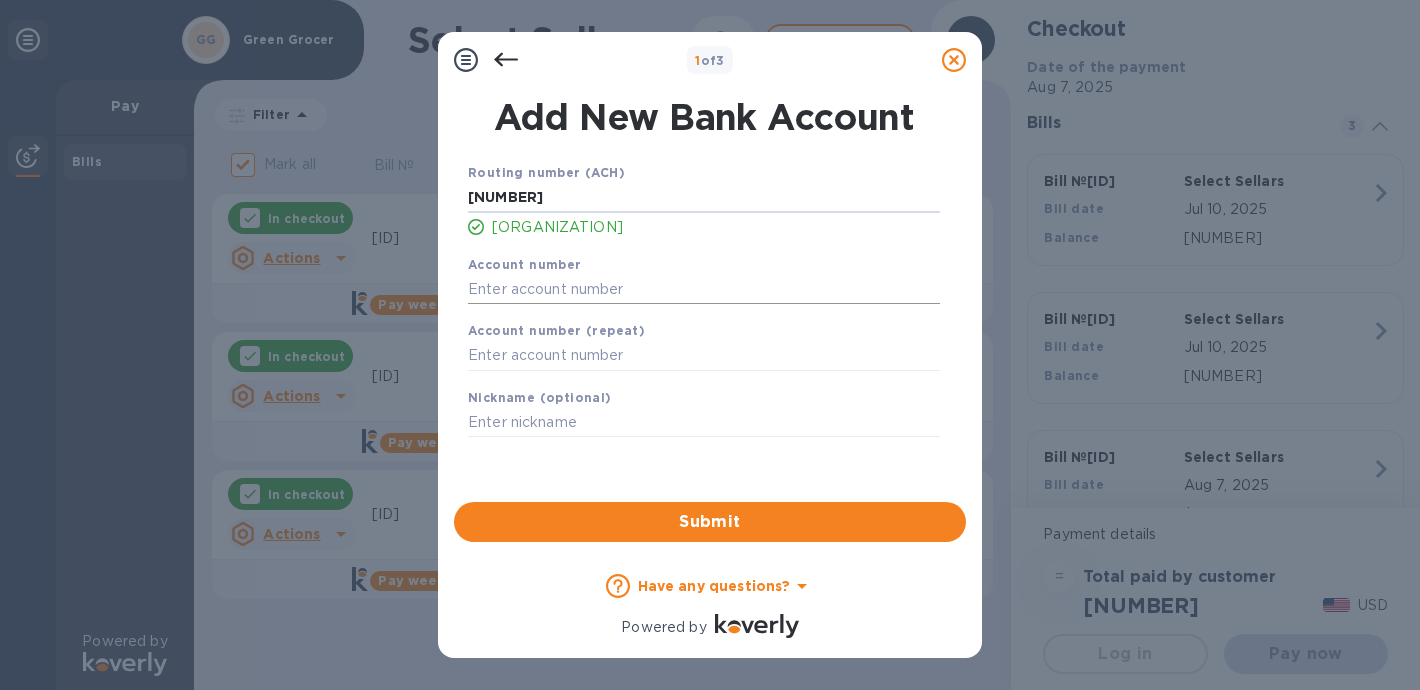 type on "[NUMBER]" 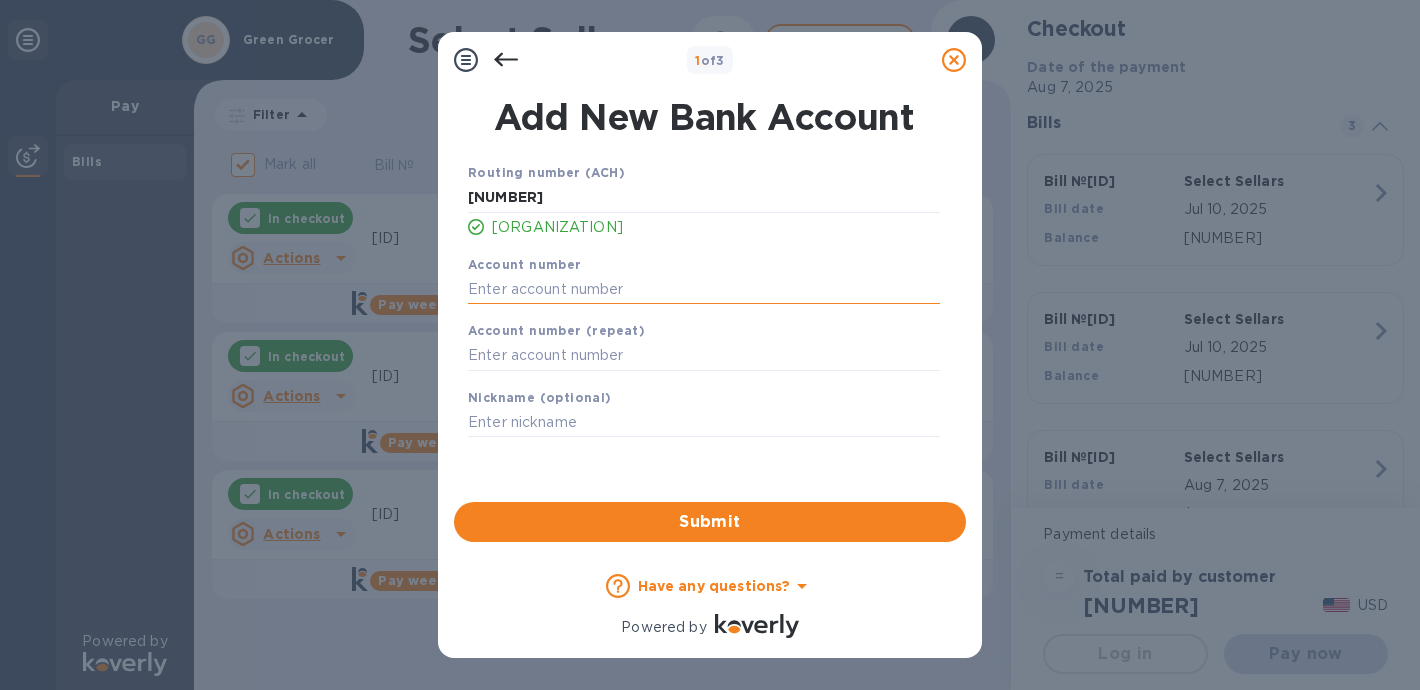 click at bounding box center [704, 289] 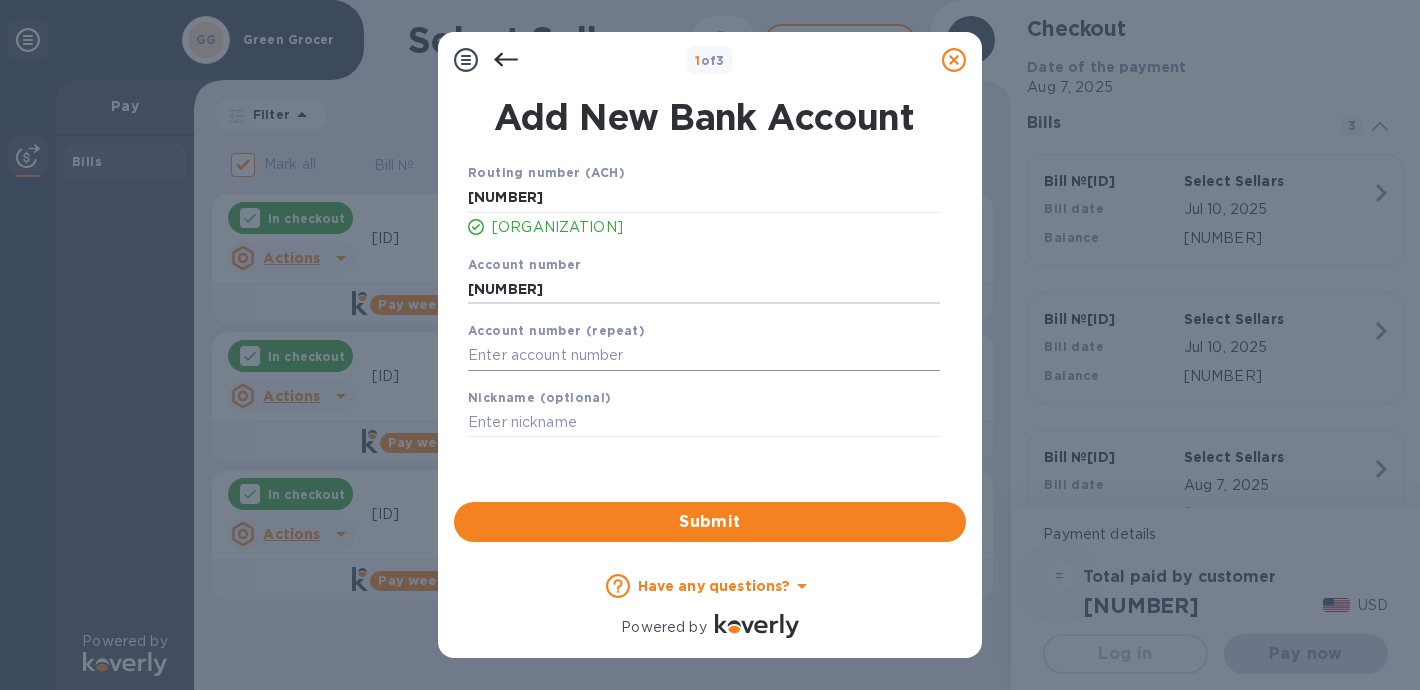 type on "[NUMBER]" 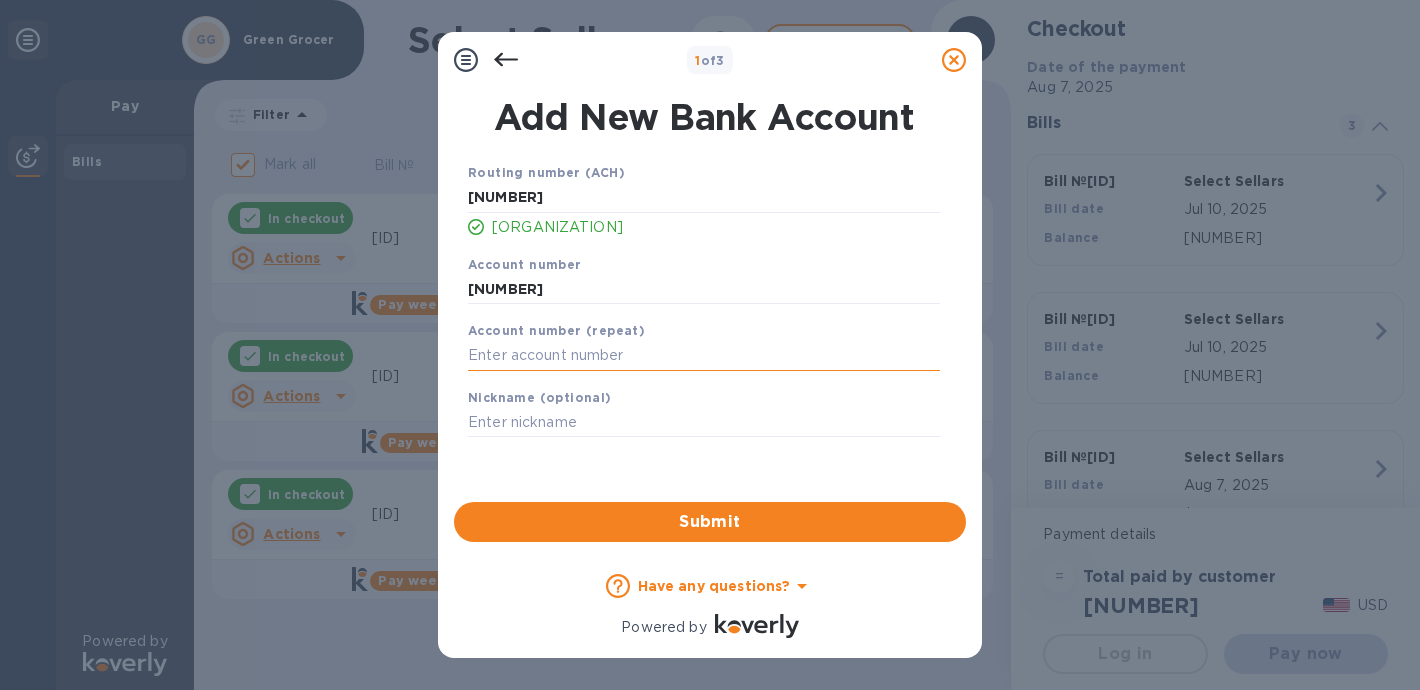 click at bounding box center (704, 356) 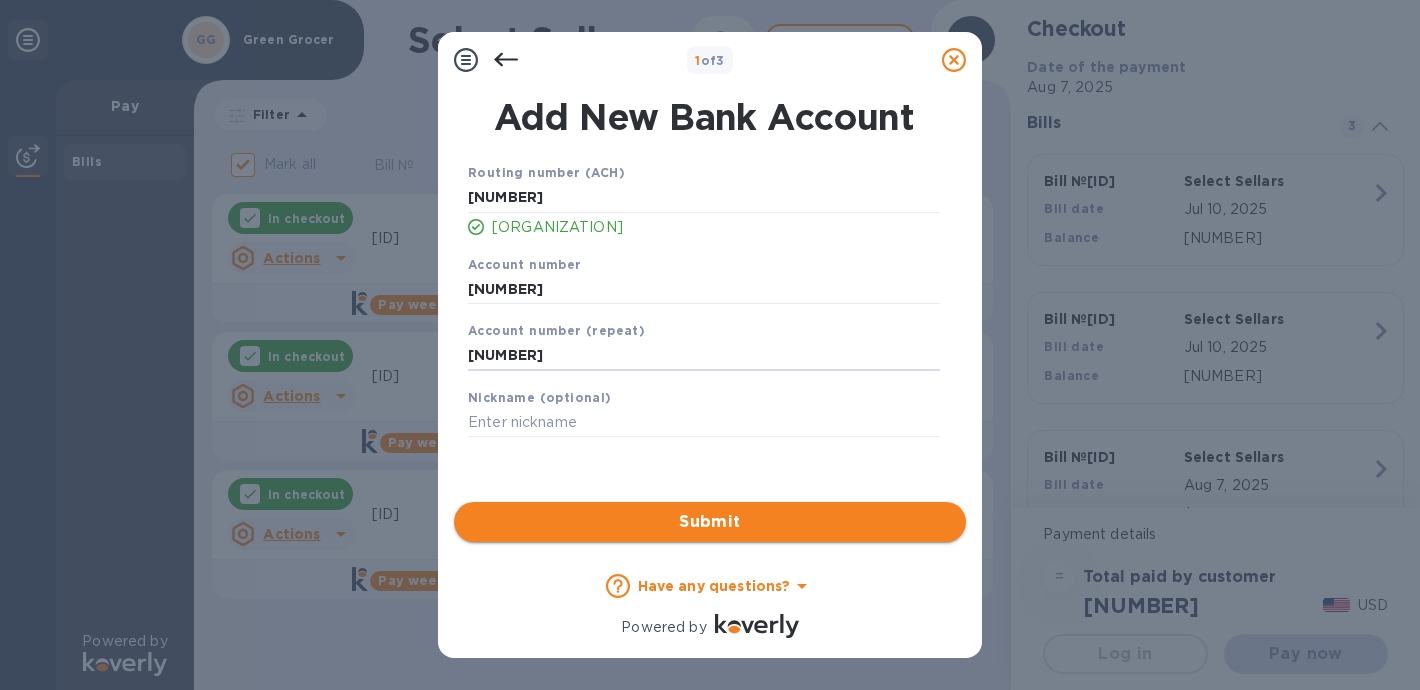 type on "[NUMBER]" 